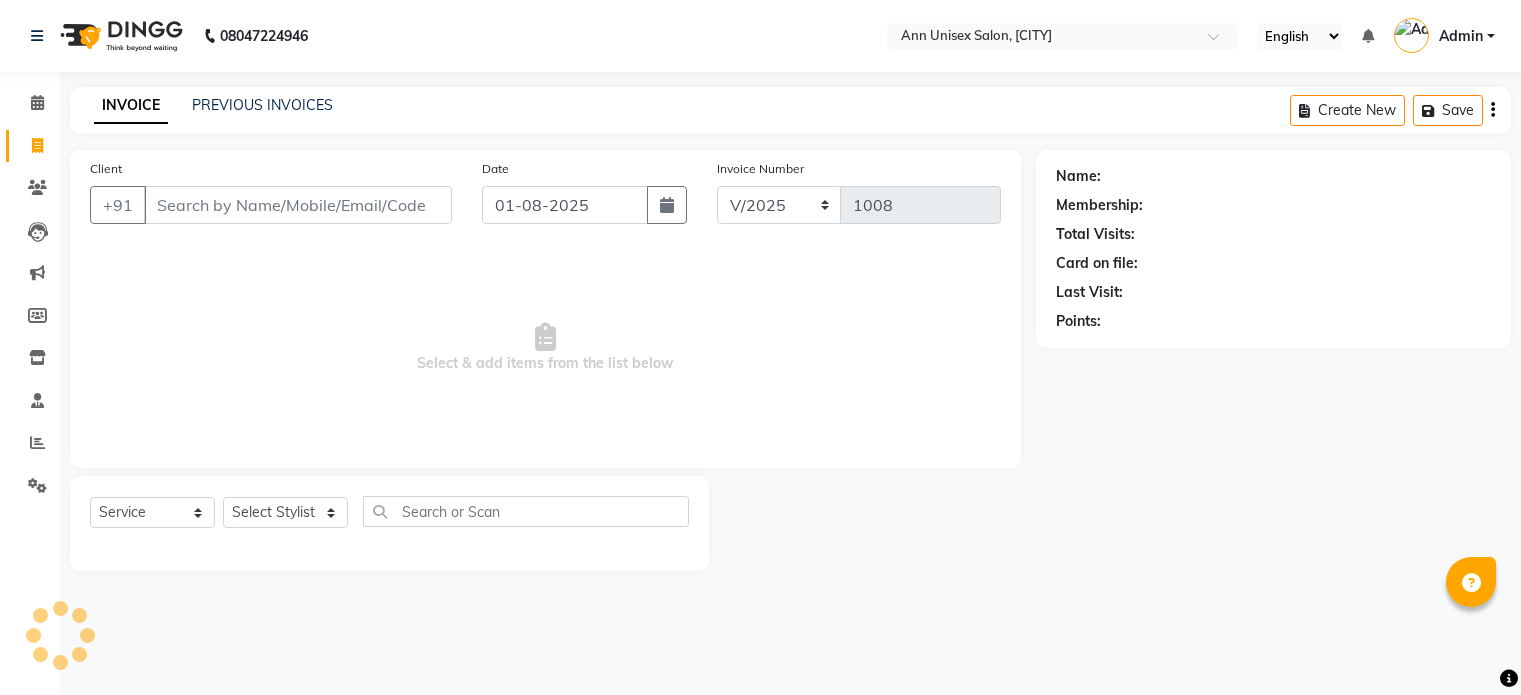 select on "[PHONE]" 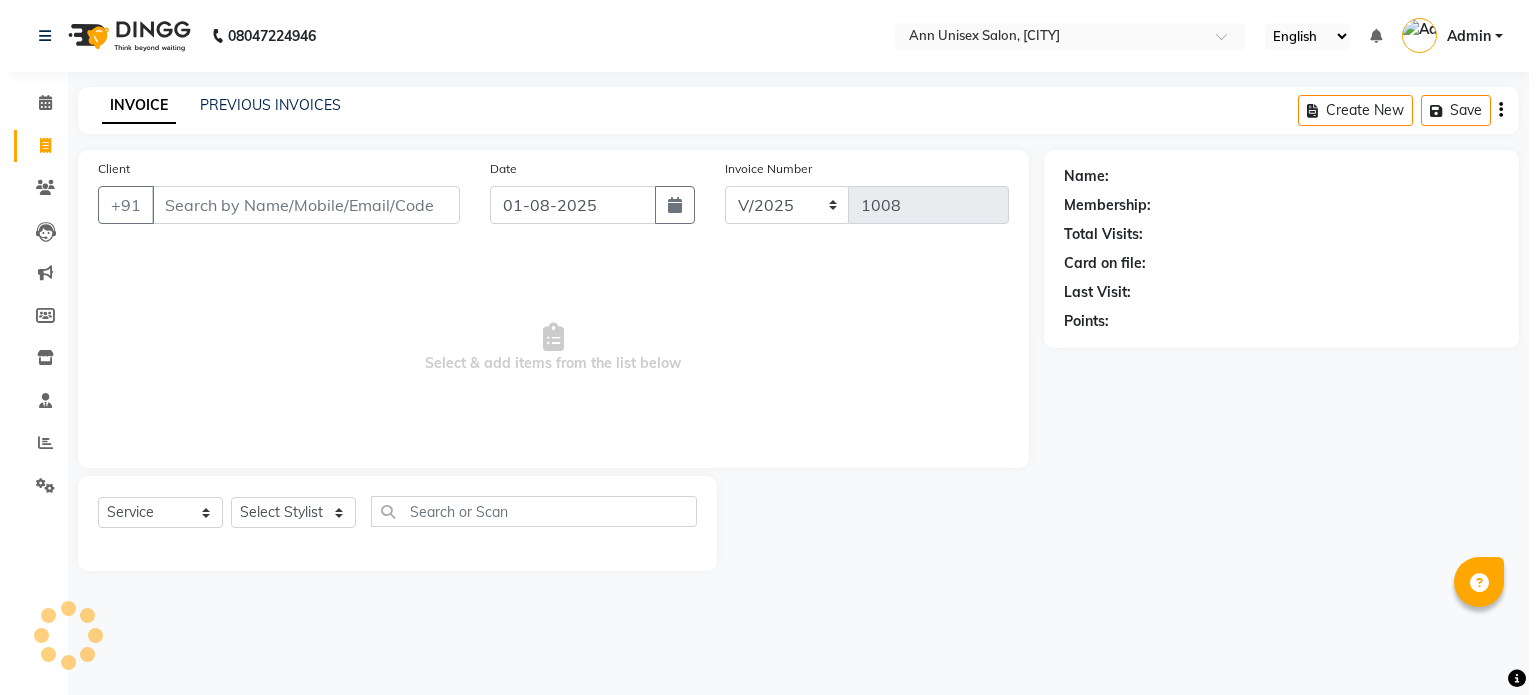 scroll, scrollTop: 0, scrollLeft: 0, axis: both 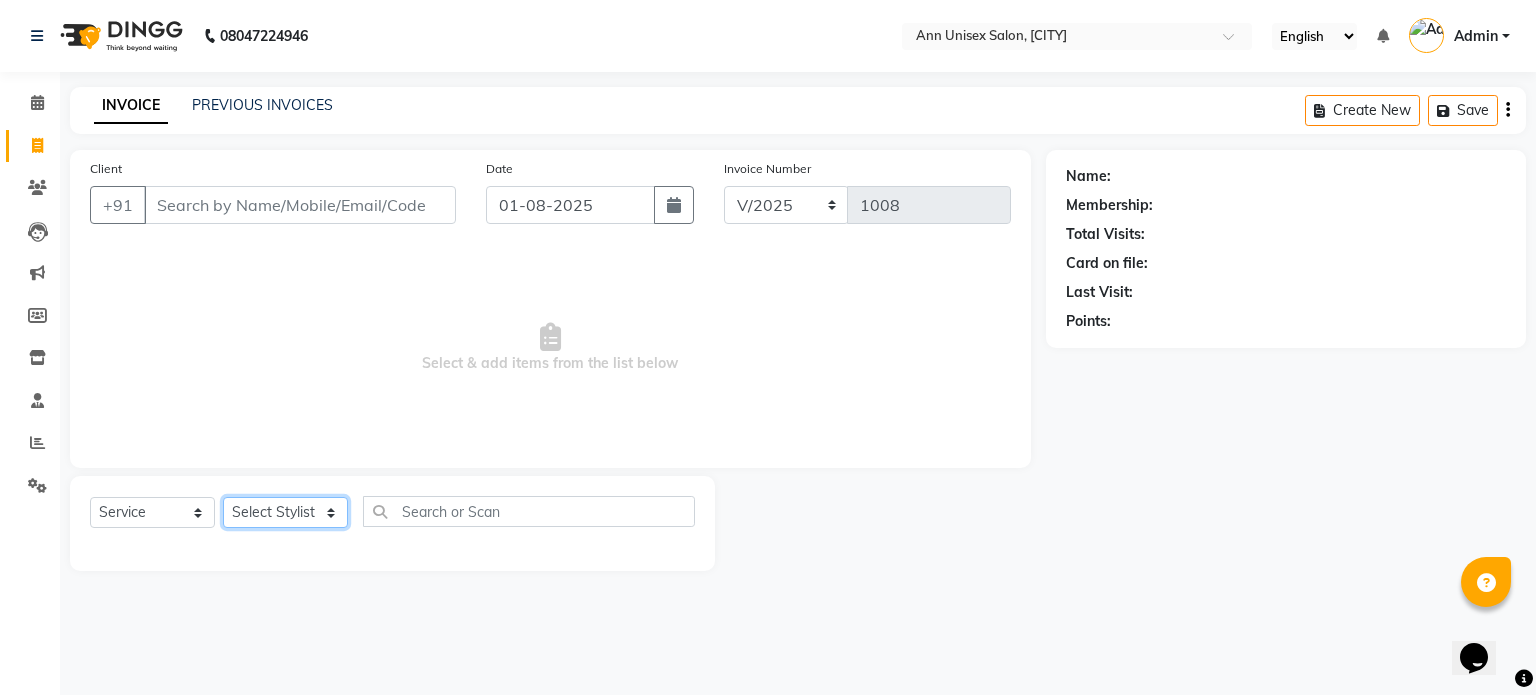 drag, startPoint x: 291, startPoint y: 511, endPoint x: 286, endPoint y: 289, distance: 222.0563 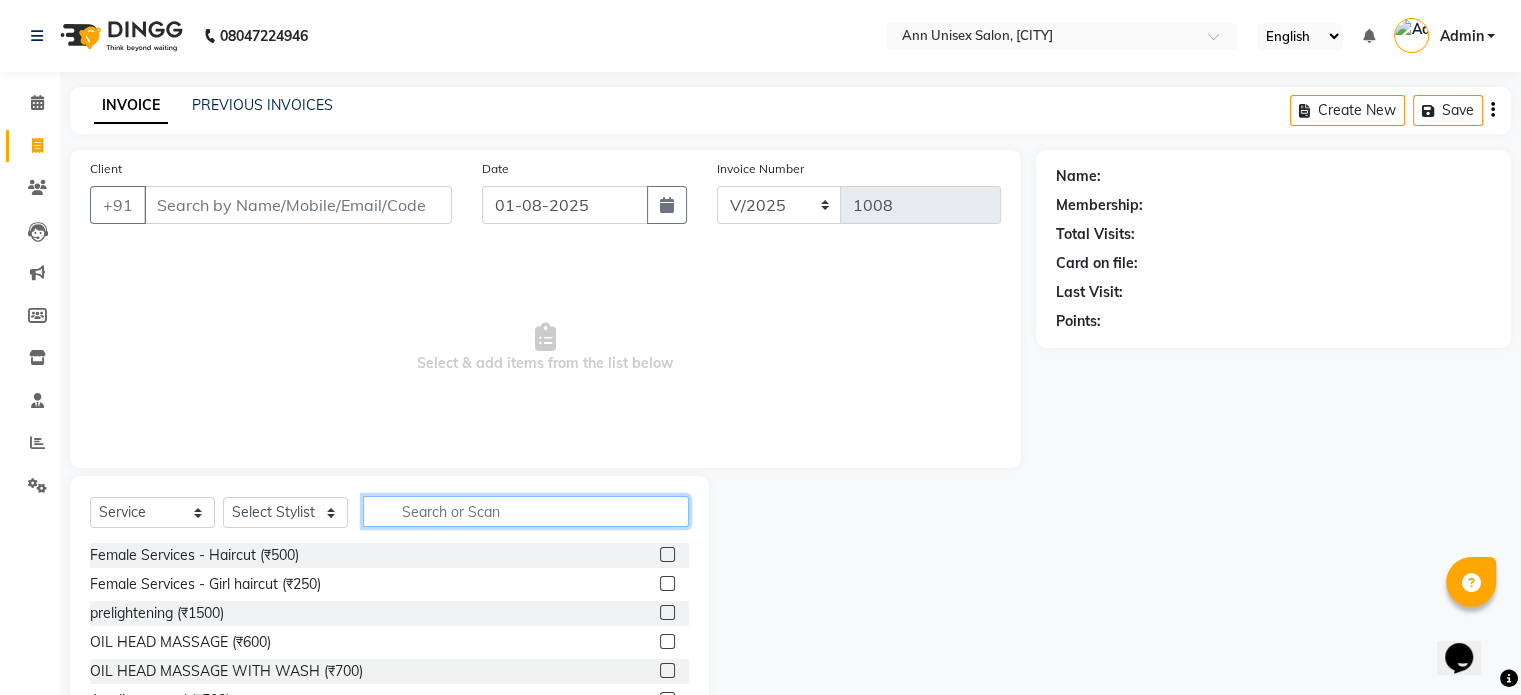 click 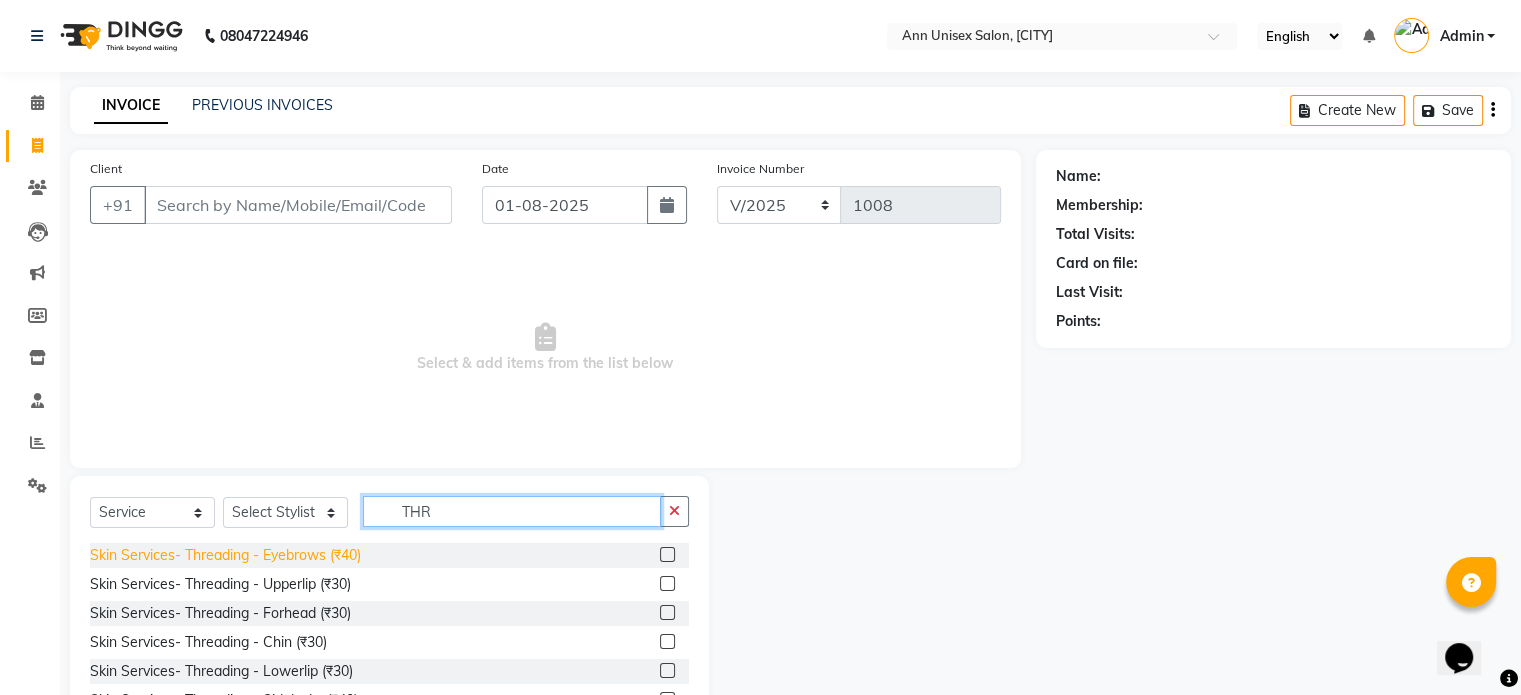 type on "THR" 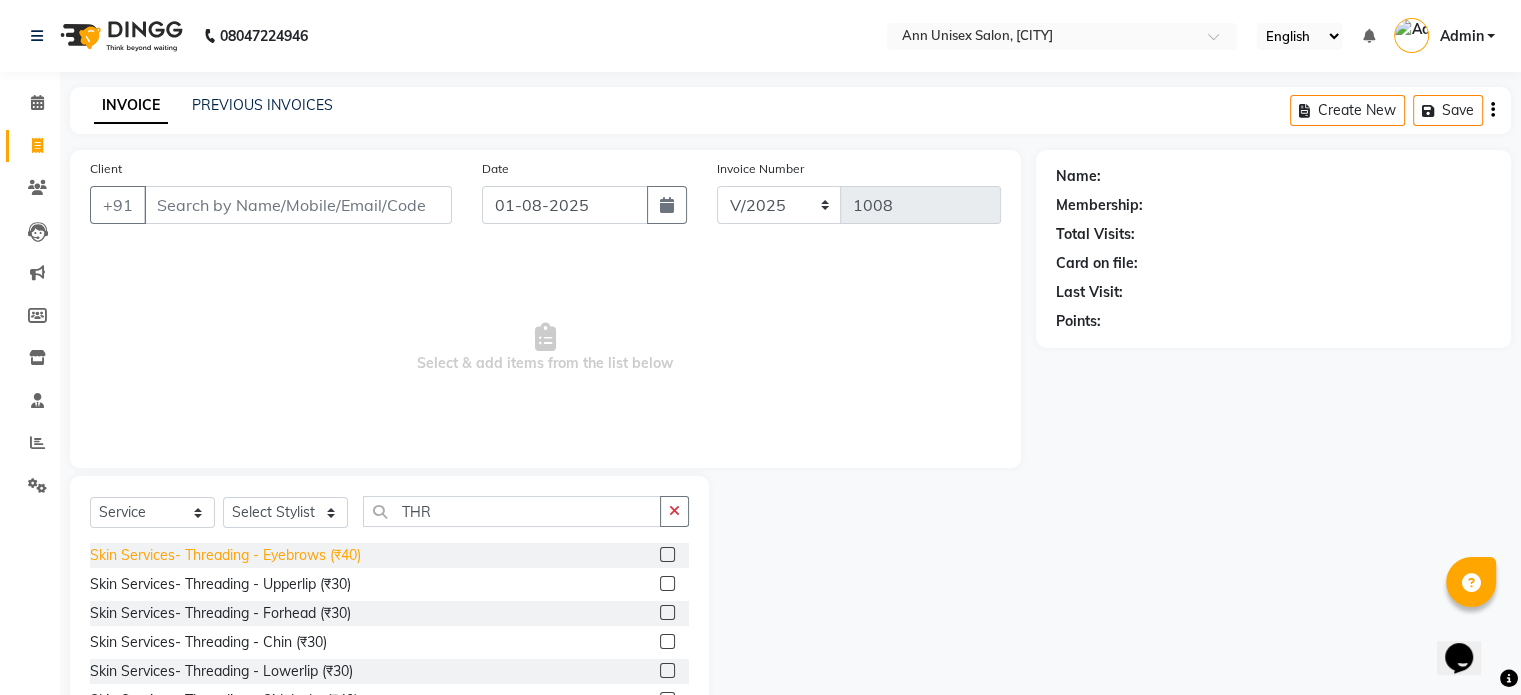 click on "Skin Services- Threading - Eyebrows (₹40)" 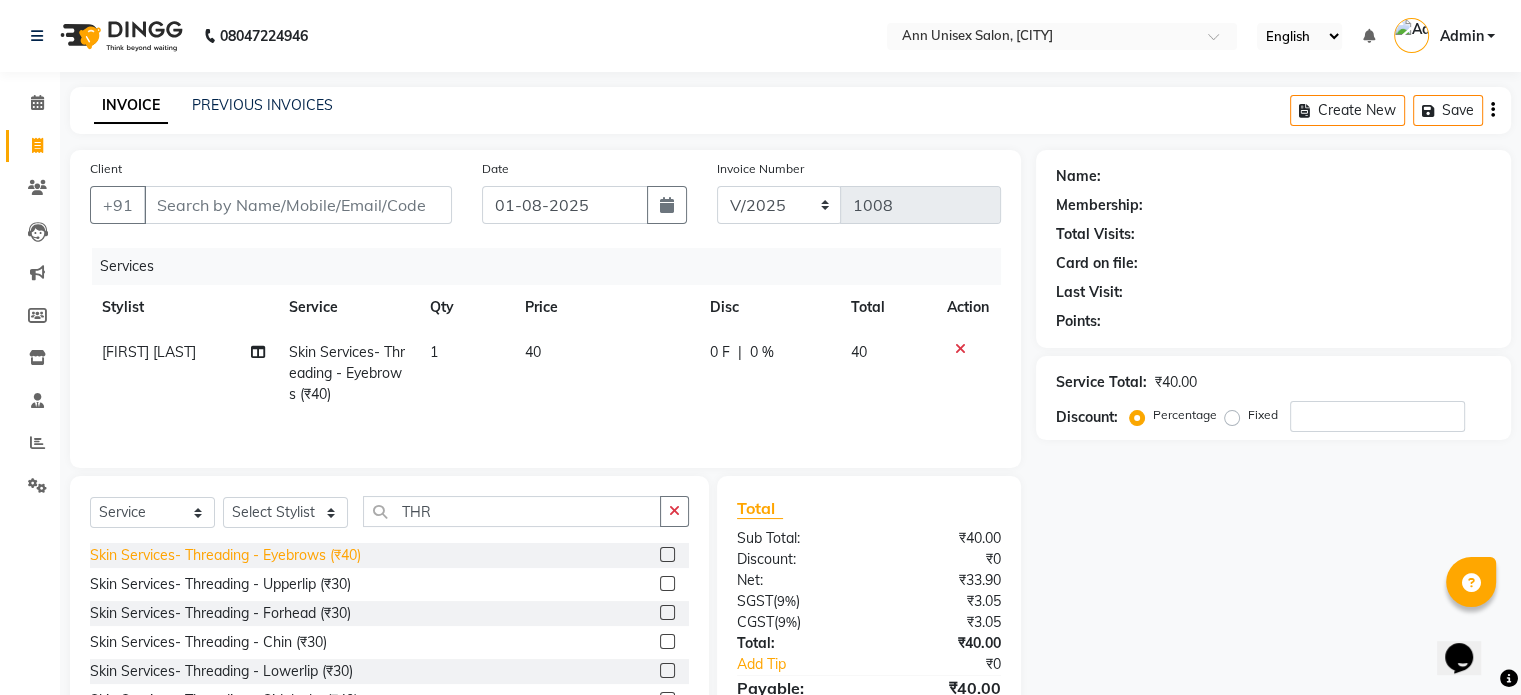 click on "Skin Services- Threading - Eyebrows (₹40)" 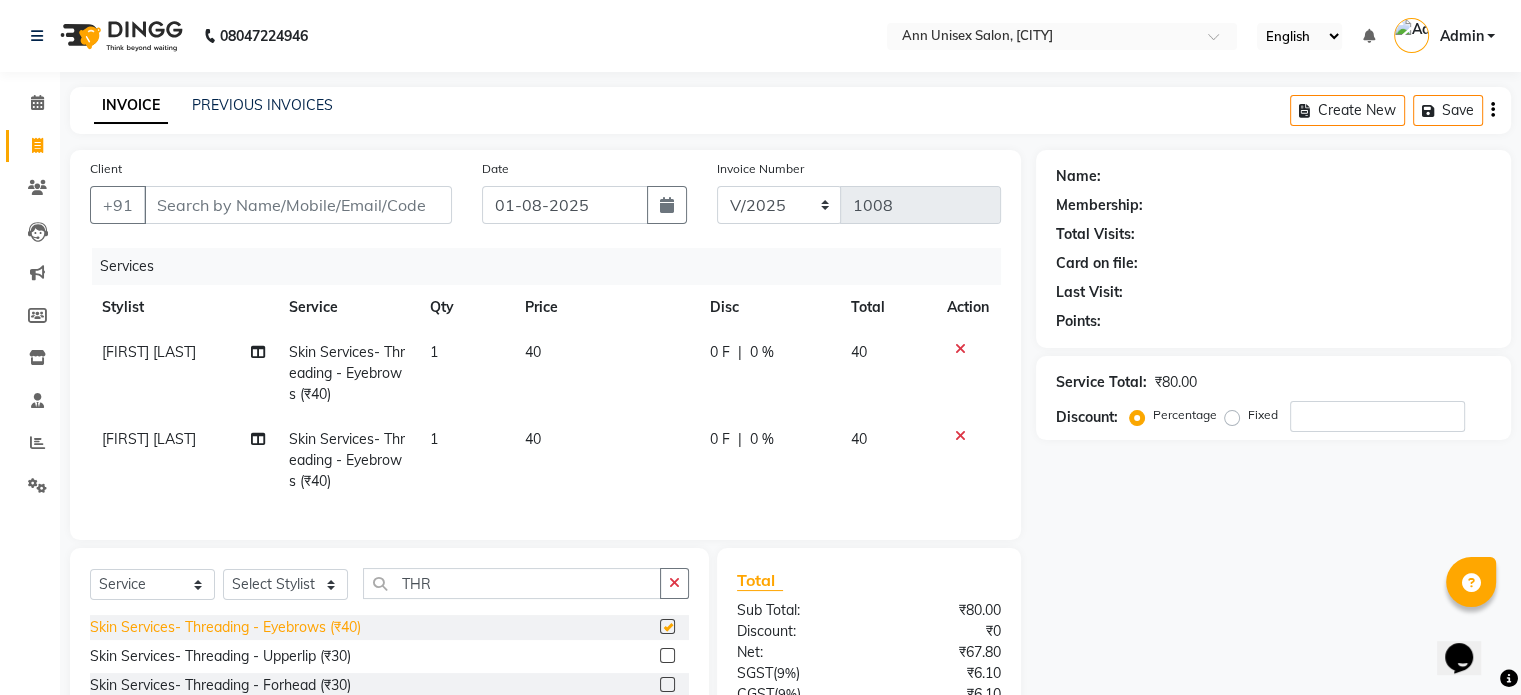 checkbox on "false" 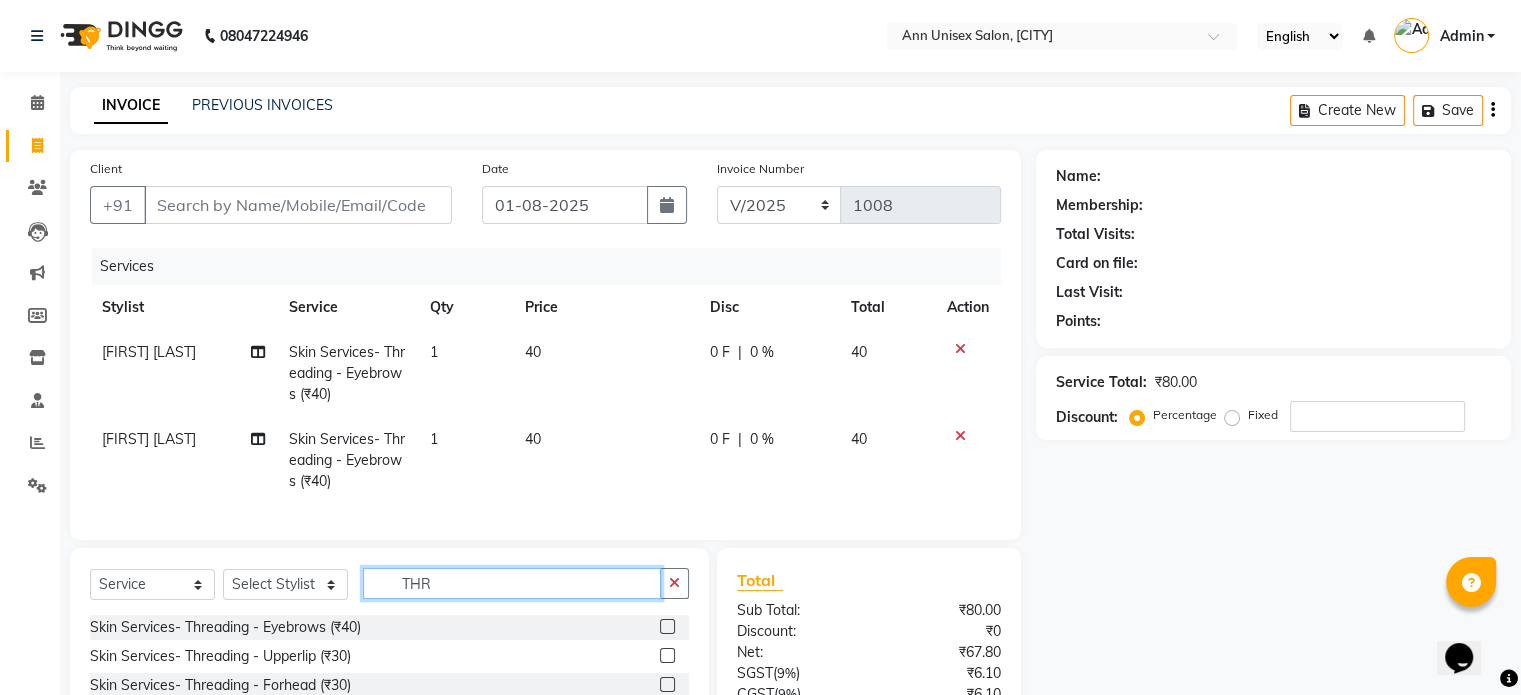 click on "THR" 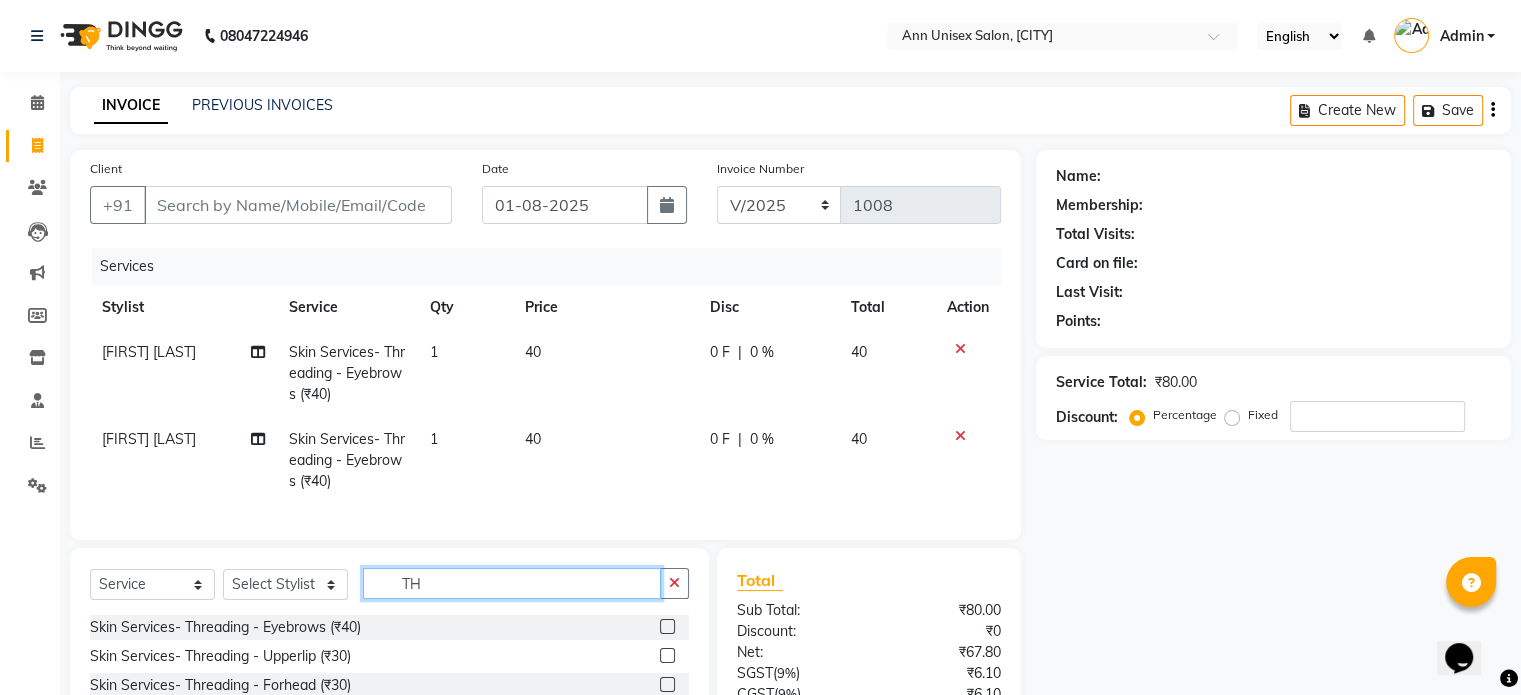 type on "T" 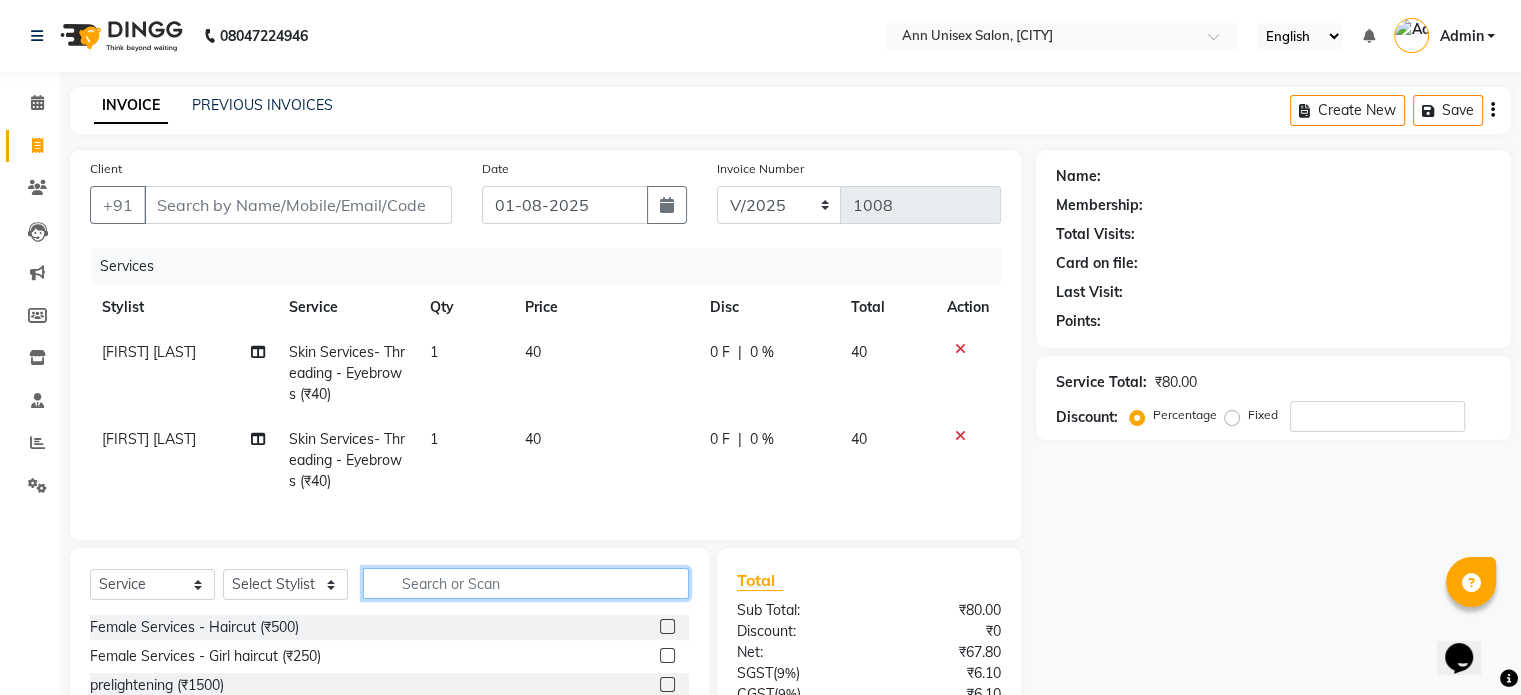 click 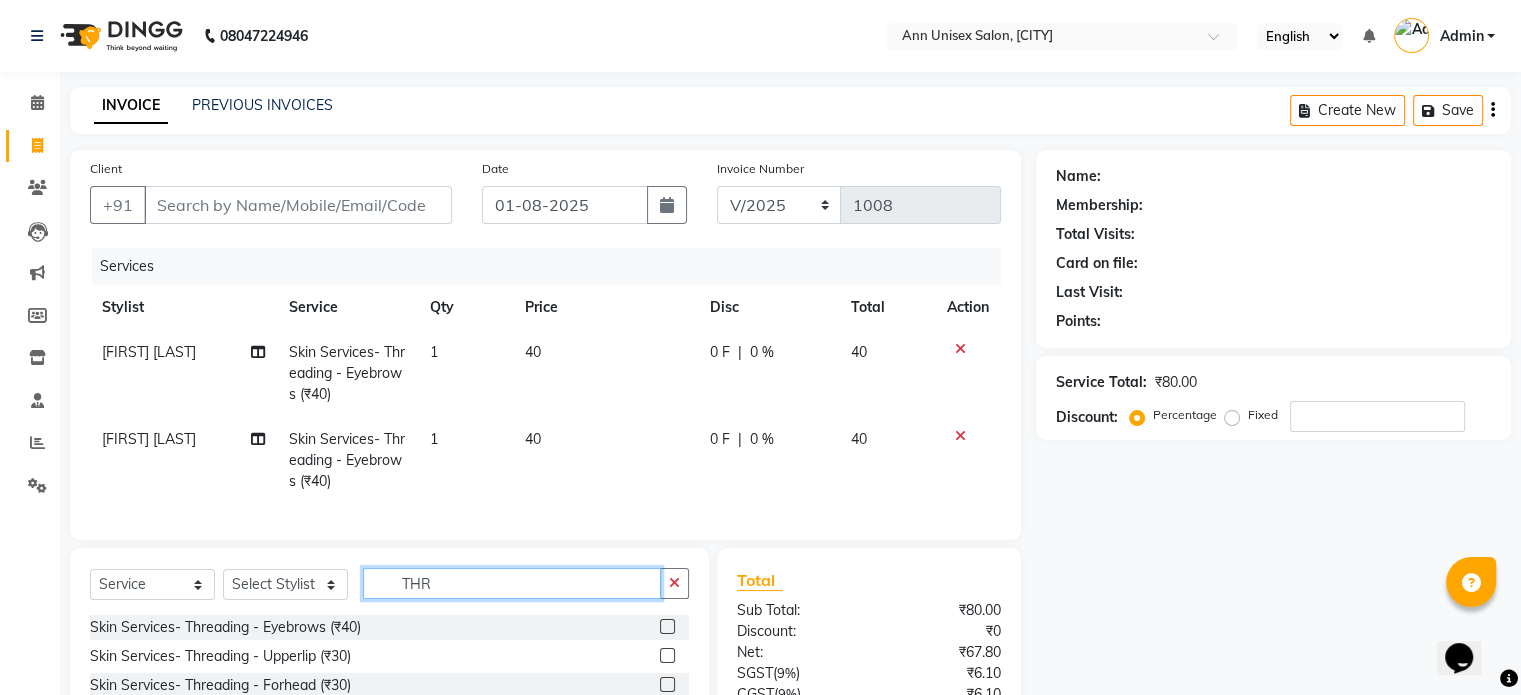 click on "THR" 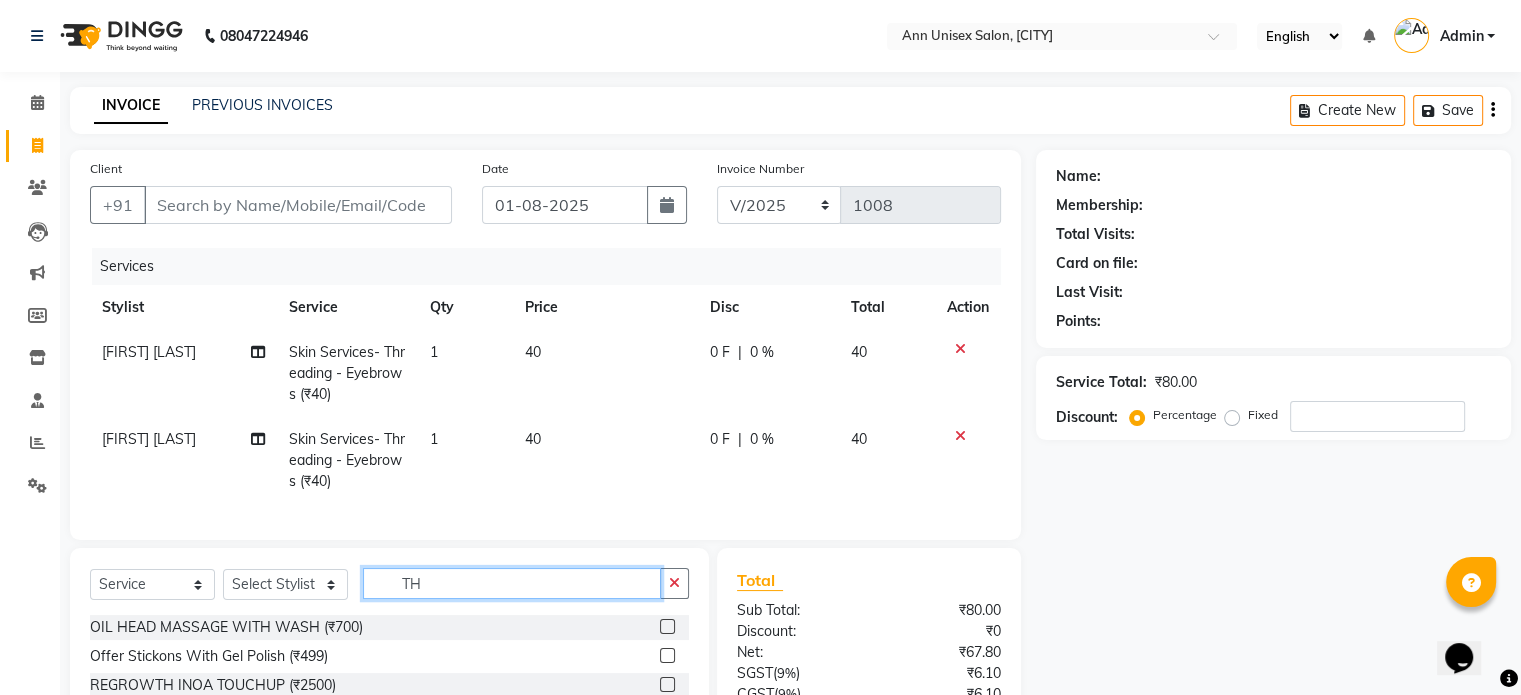 type on "THR" 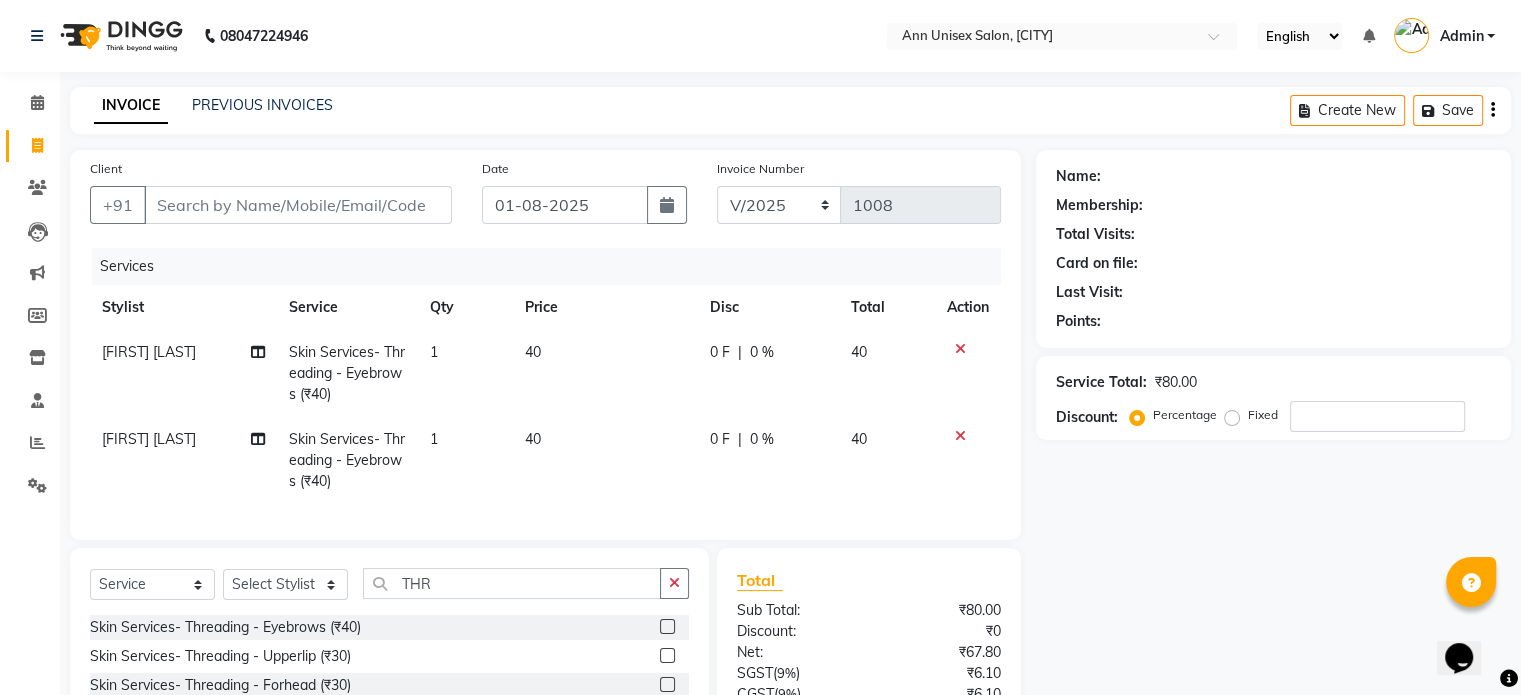 click on "Skin Services- Threading - Upperlip (₹30)" 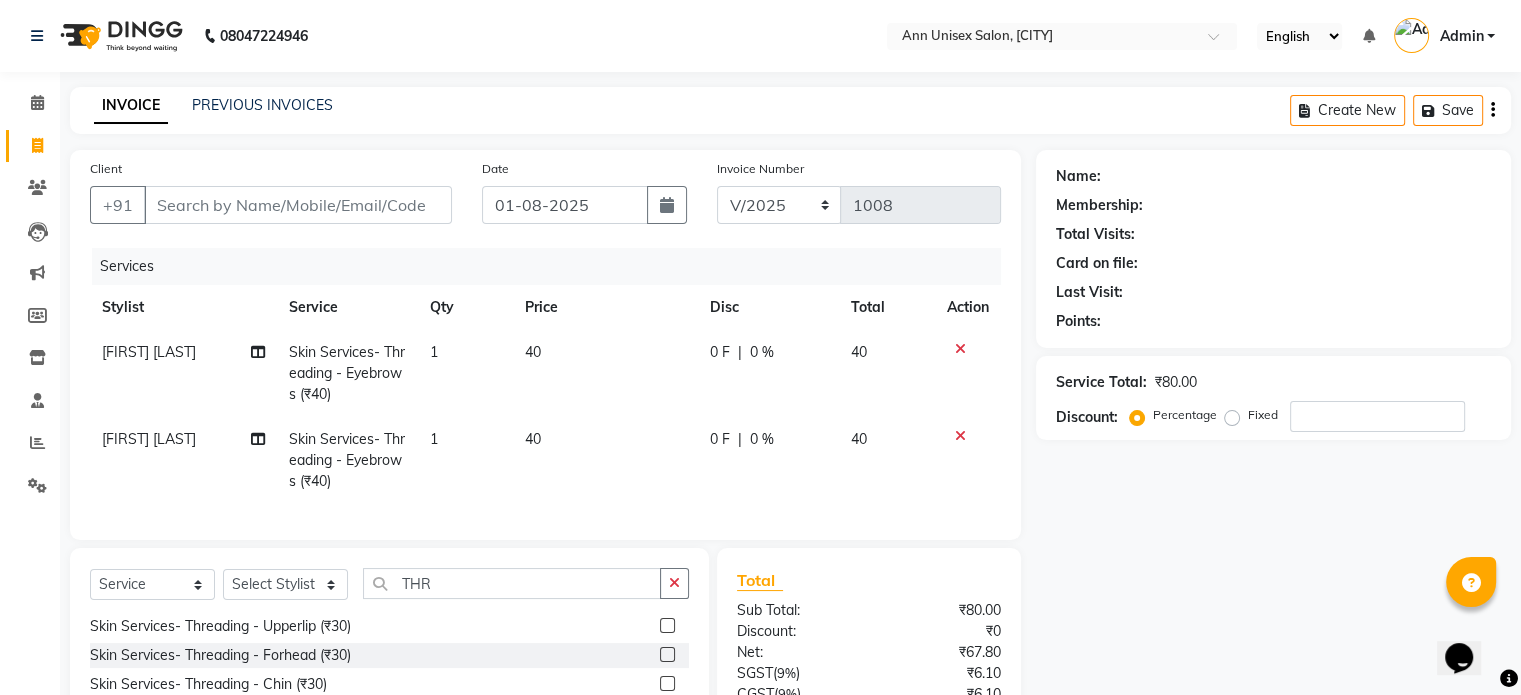 scroll, scrollTop: 32, scrollLeft: 0, axis: vertical 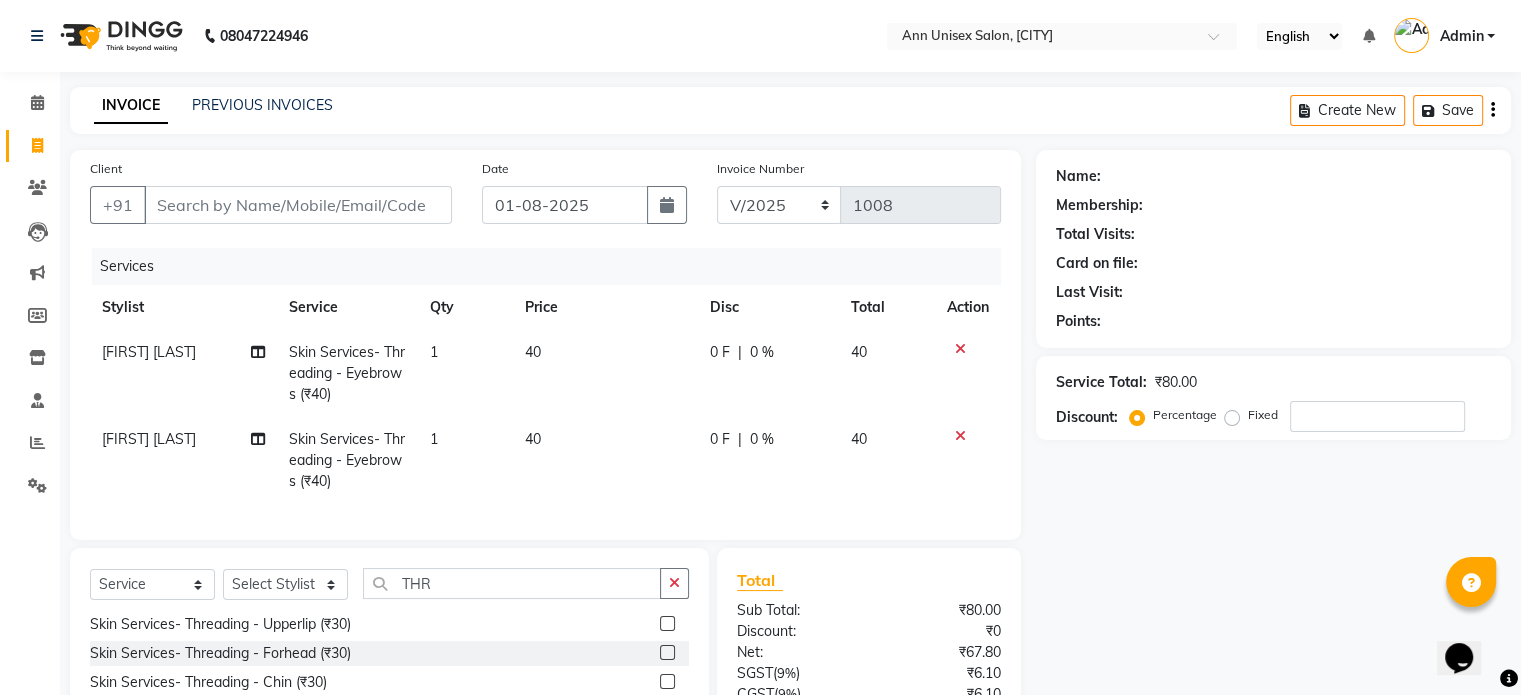 click on "Skin Services- Threading - Forhead (₹30)" 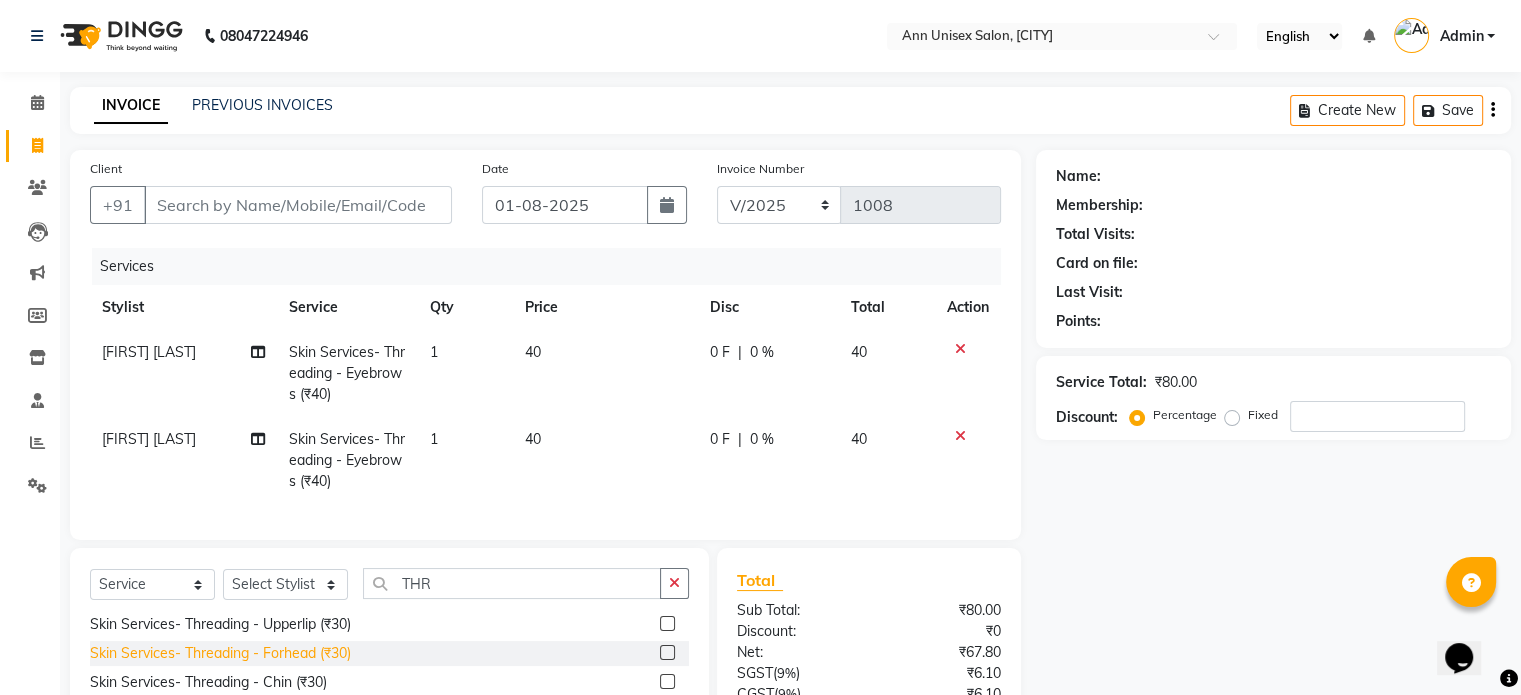 click on "Skin Services- Threading - Forhead (₹30)" 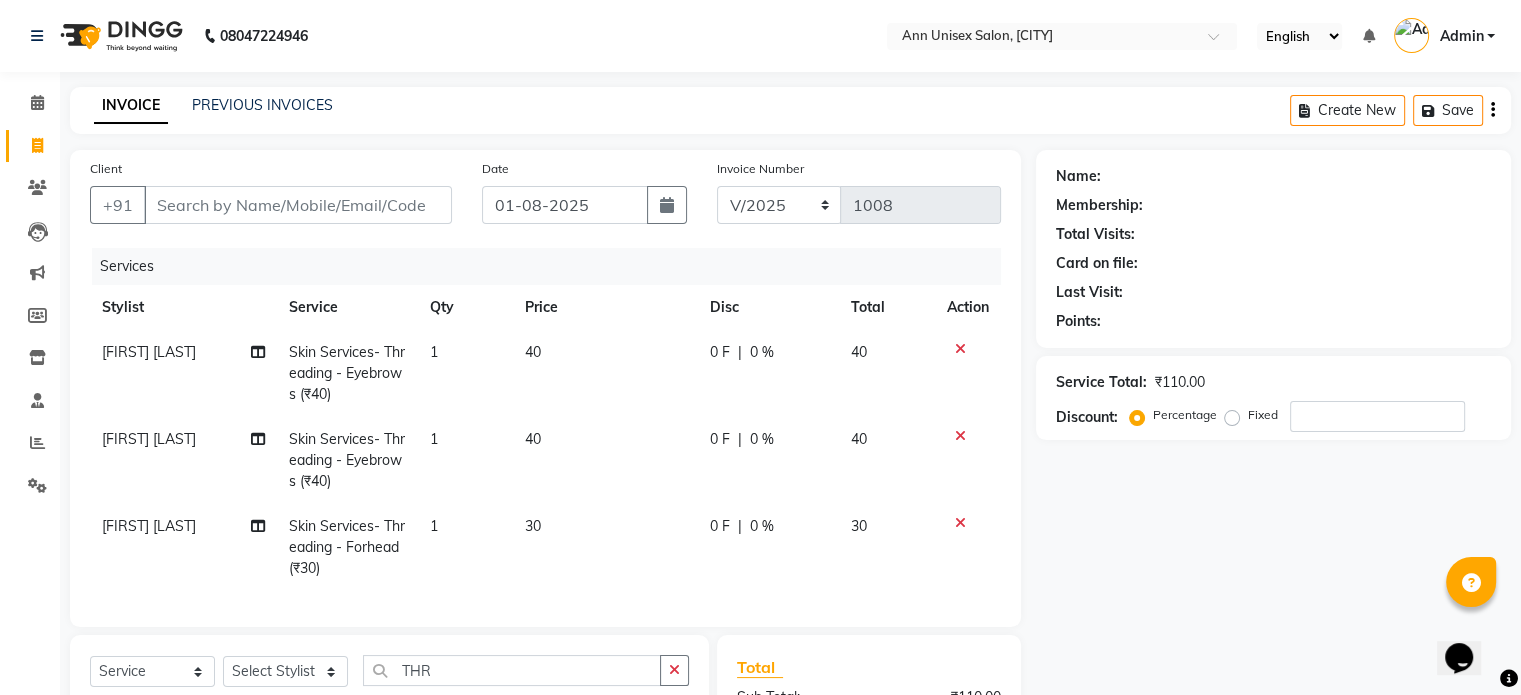 click on "Client +[COUNTRY CODE] [PHONE] Date [DATE] Invoice Number V/2025 V/2025-26 1008 Services Stylist Service Qty Price Disc Total Action [FIRST] [LAST] Skin Services- Threading - Eyebrows (₹40) 1 40 0 F | 0 % 40 [FIRST] [LAST] Skin Services- Threading - Eyebrows (₹40) 1 40 0 F | 0 % 40 [FIRST] [LAST] Skin Services- Threading - Forhead (₹30) 1 30 0 F | 0 % 30 Select Service Product Membership Package Voucher Prepaid Gift Card Select Stylist [FIRST] [LAST] [FIRST] [LAST] [FIRST] [LAST] [FIRST] [LAST] [FIRST] [LAST] [FIRST] [LAST] [FIRST] [LAST] [FIRST] [LAST] Skin Services- Threading - Eyebrows (₹40) Skin Services- Threading - Upperlip (₹30) Skin Services- Threading - Forhead (₹30) Skin Services- Threading - Chin (₹30) Skin Services- Threading - Lowerlip (₹30) Skin Services- Threading - Sidelocks (₹40) Skin Services- Threading - Jawline (₹40) Skin Services- Threading - Full Face (₹200) Total Sub Total: ₹110.00 Discount: ₹0 Net: ₹93.22 SGST ( 9% ) ₹8.39 CGST ( 9% ) ₹8.39 Total: ₹110.00 Add Tip ₹0 :" 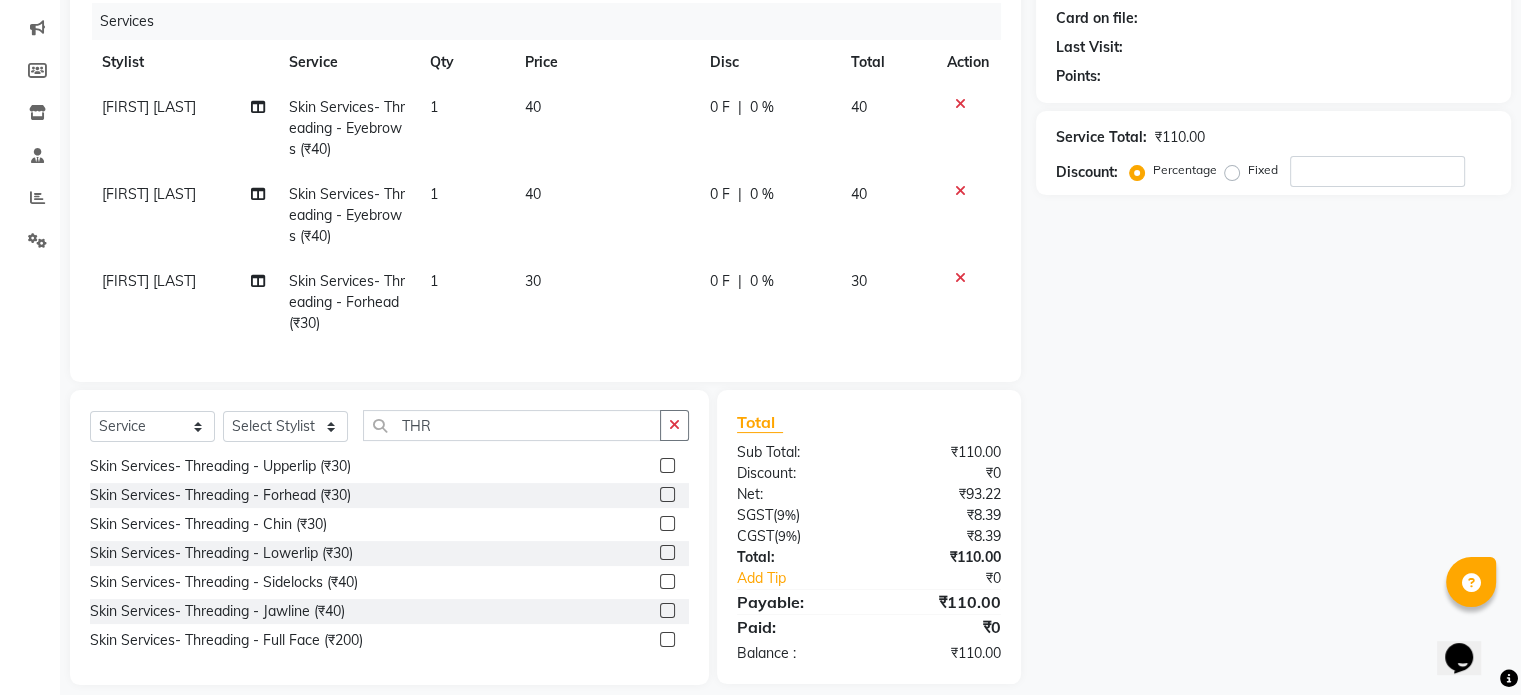 scroll, scrollTop: 280, scrollLeft: 0, axis: vertical 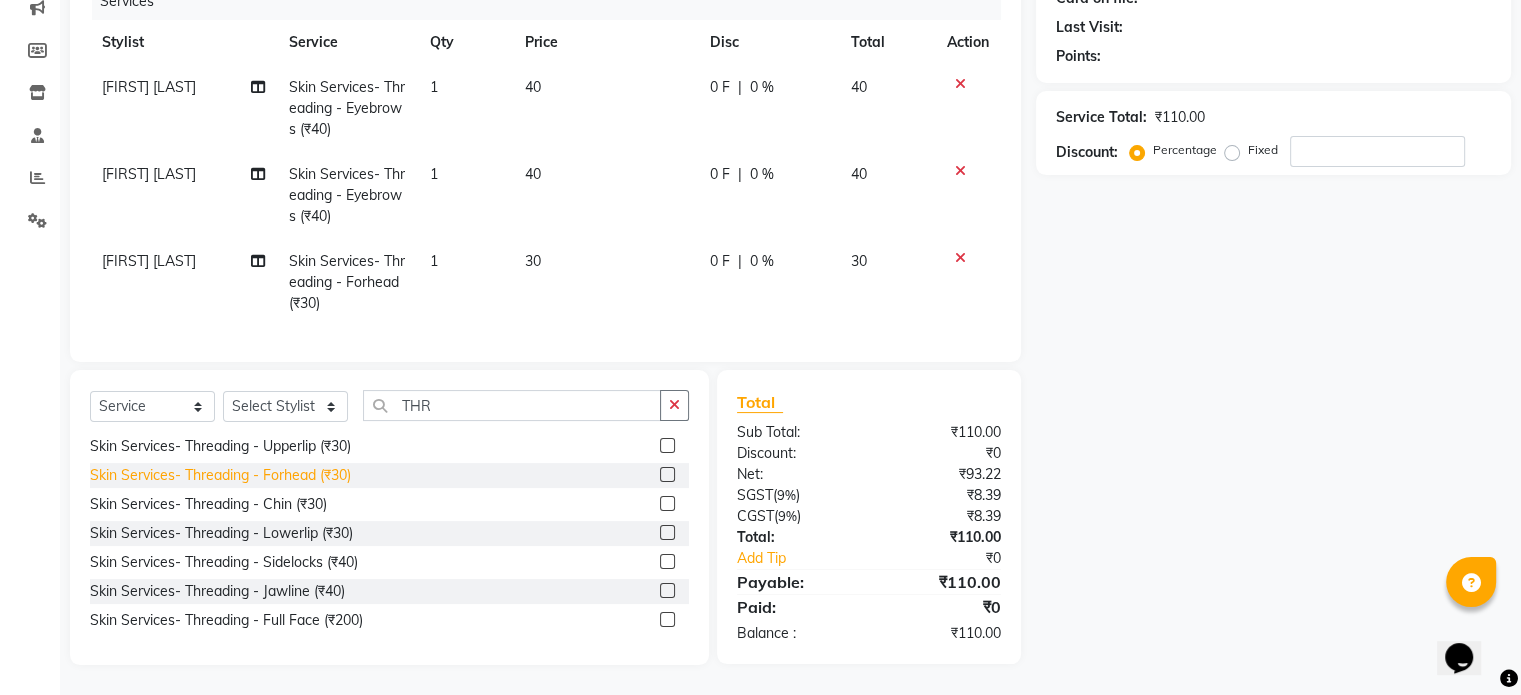 click on "Skin Services- Threading - Forhead (₹30)" 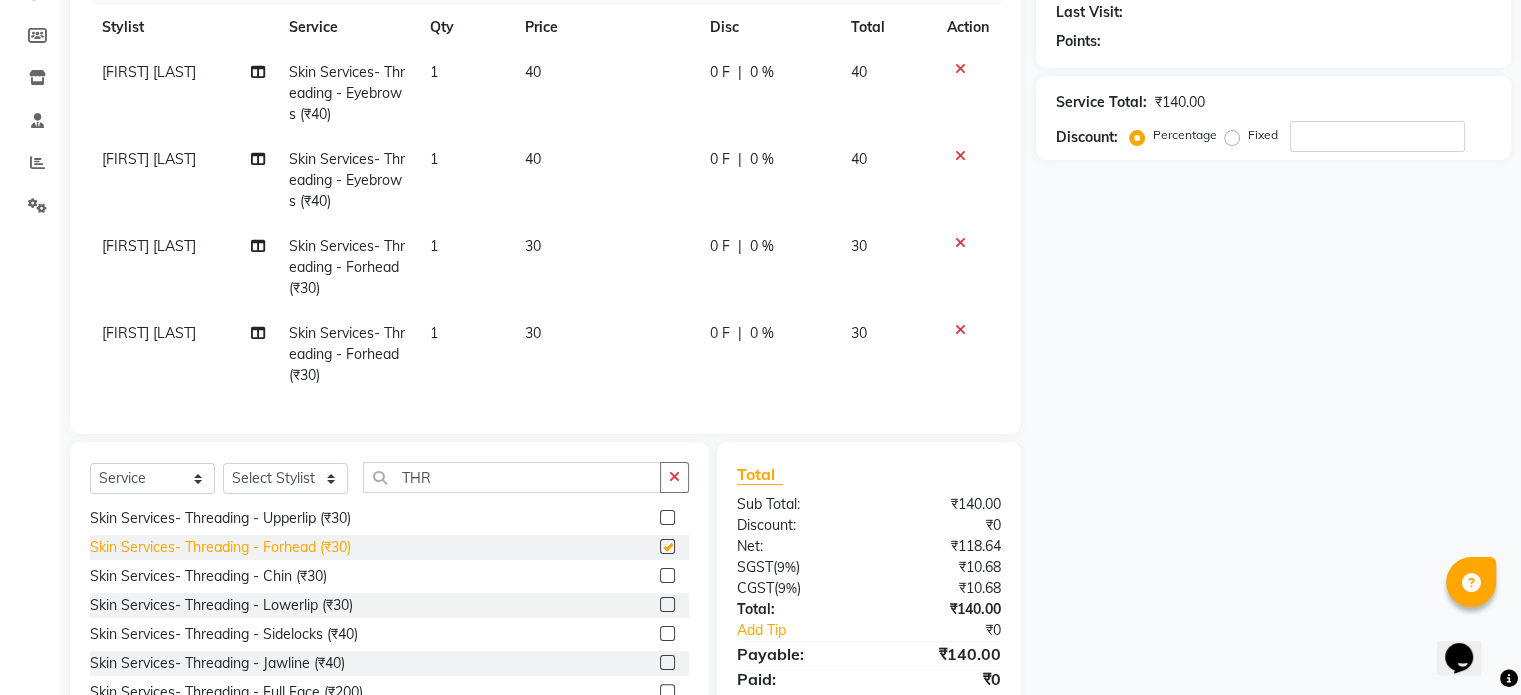 checkbox on "false" 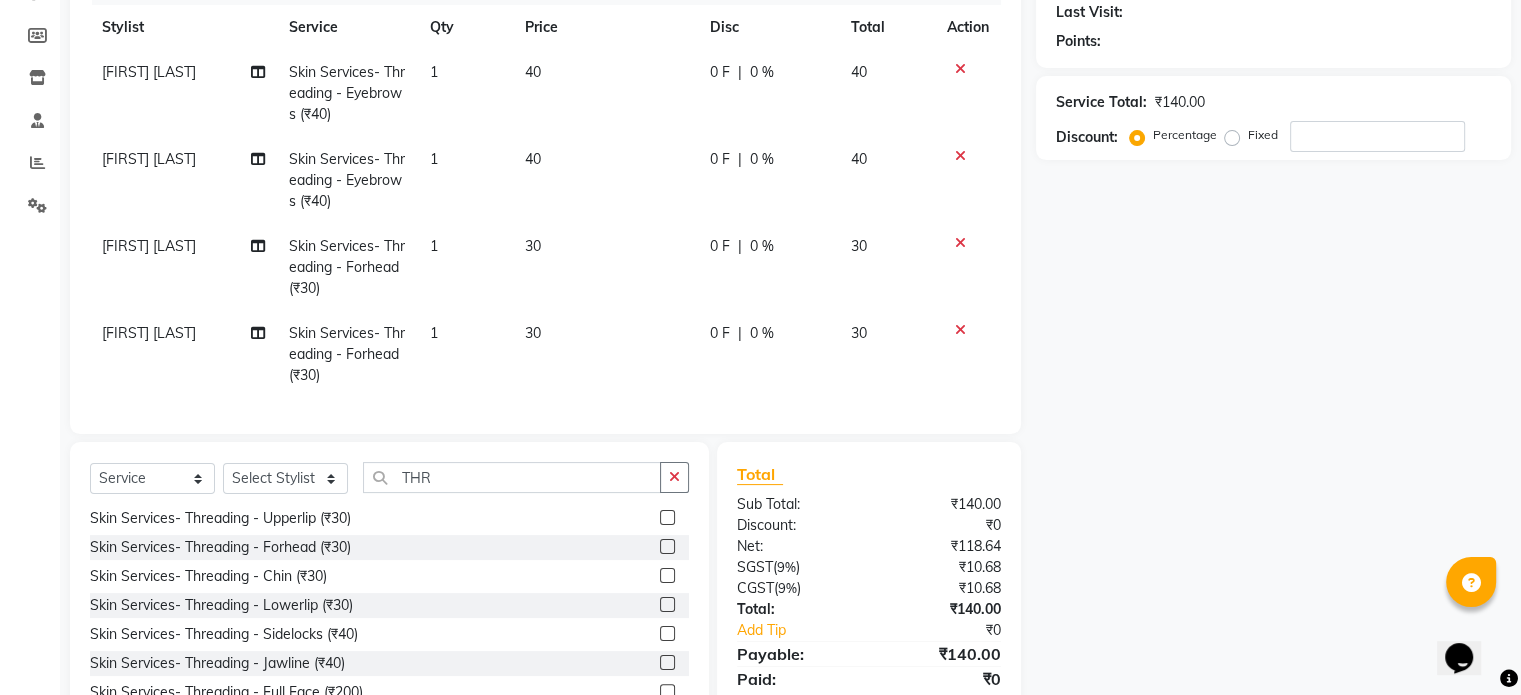 scroll, scrollTop: 0, scrollLeft: 0, axis: both 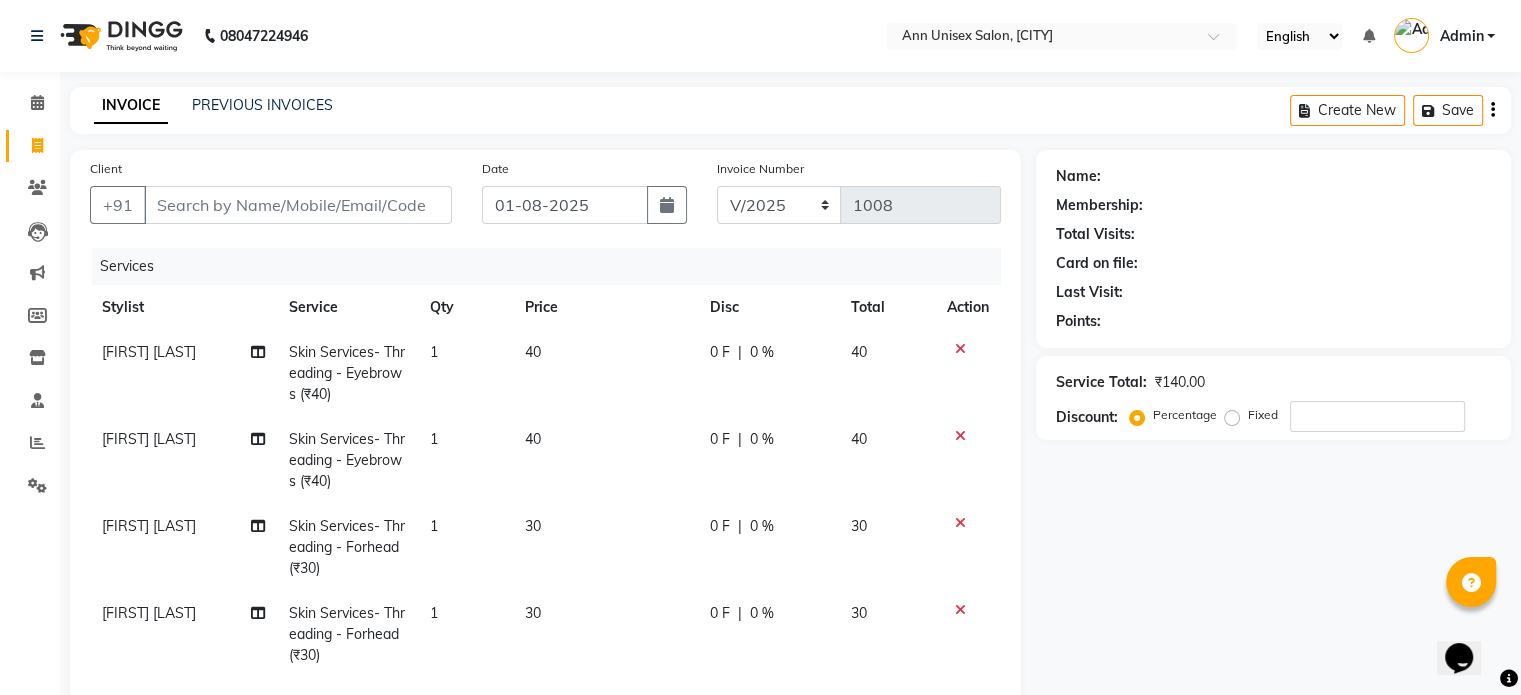 click on "Client +91" 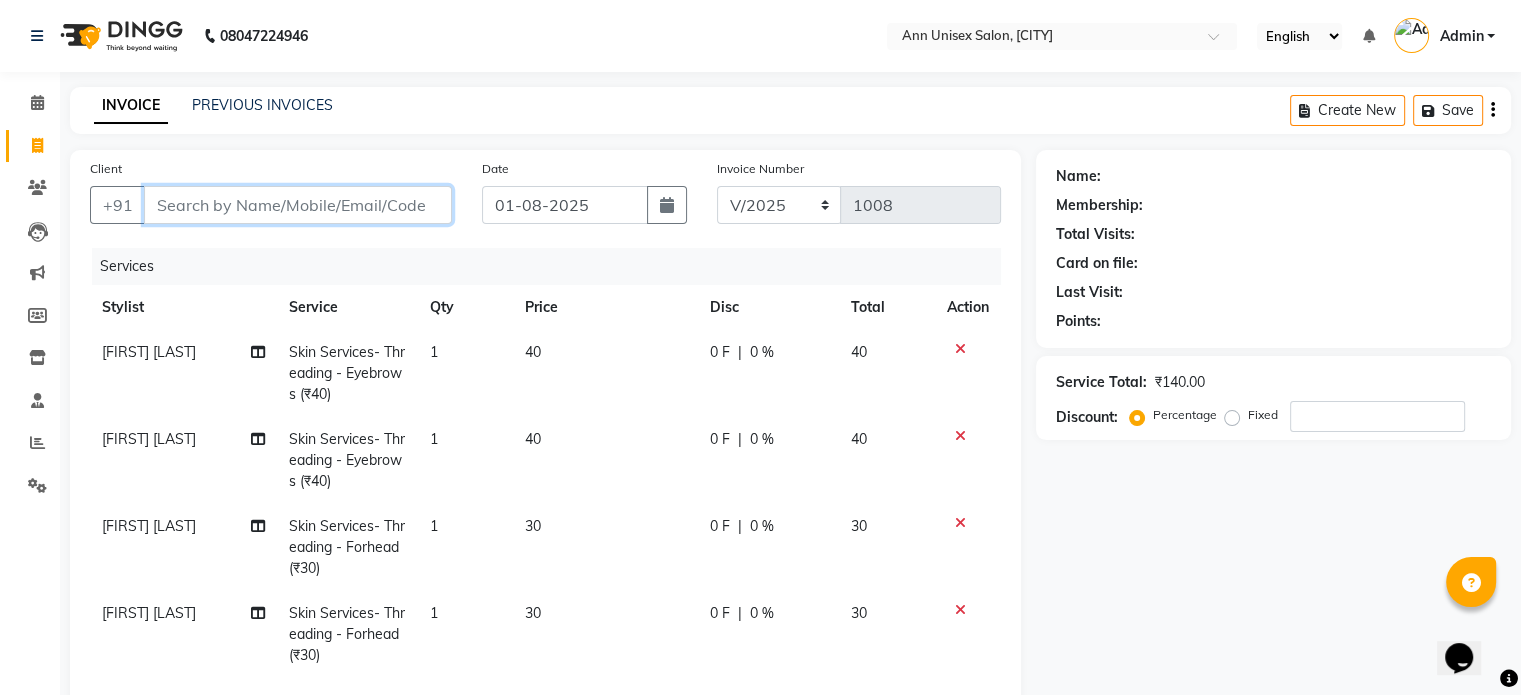 click on "Client" at bounding box center [298, 205] 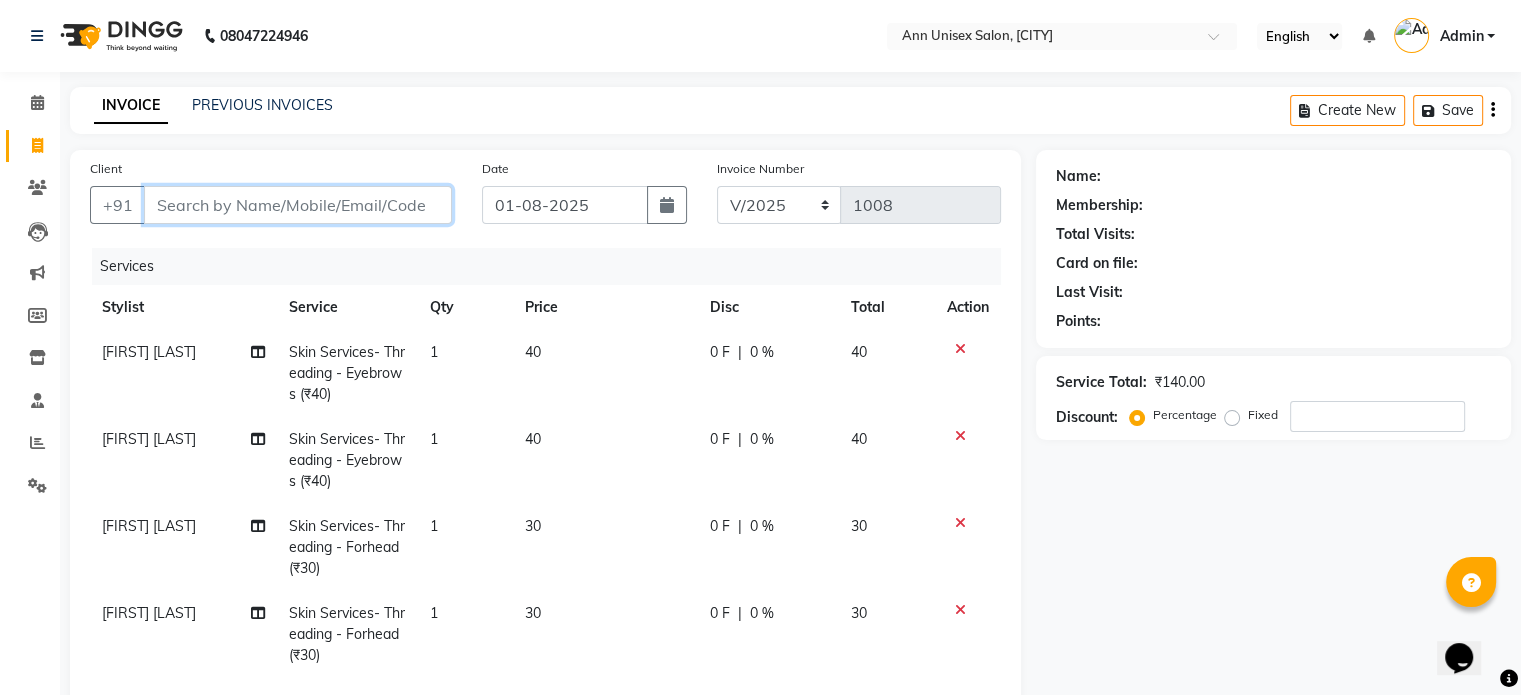 type on "8" 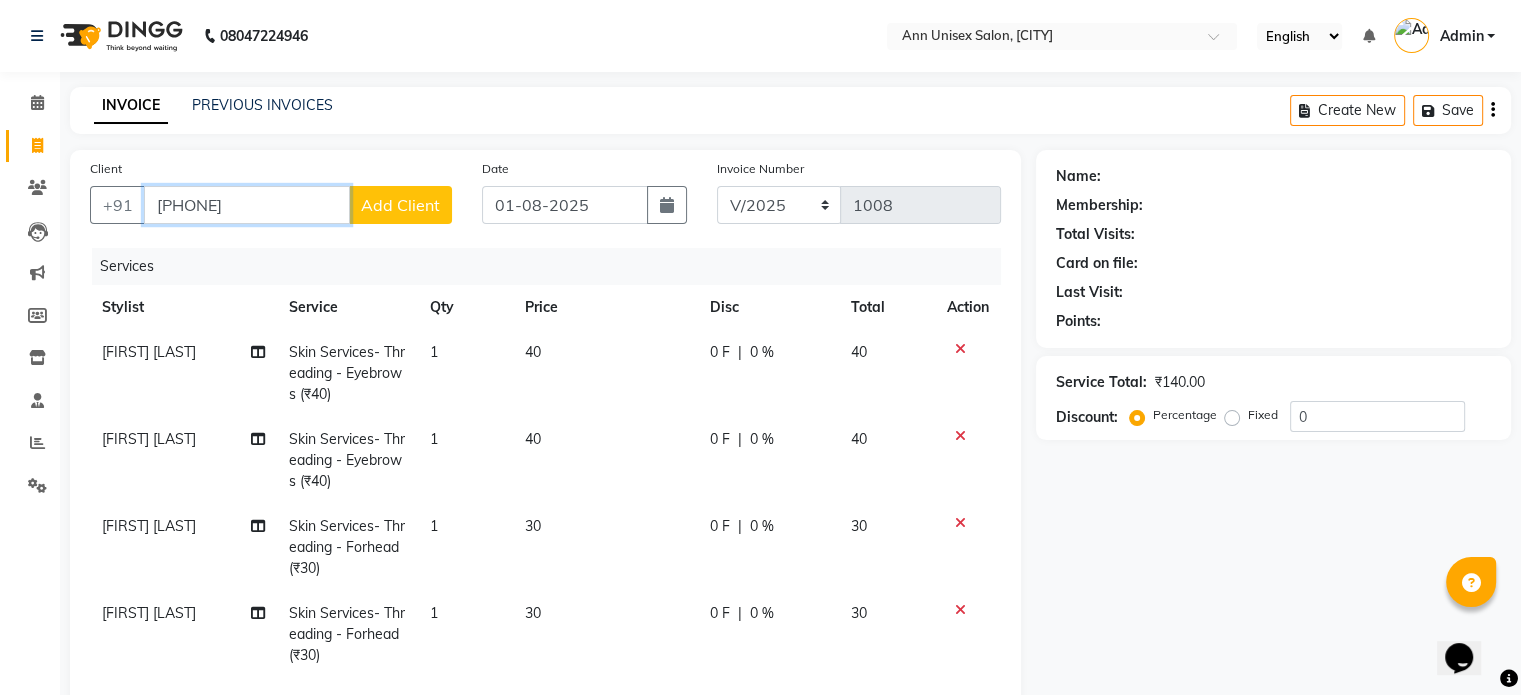 type on "[PHONE]" 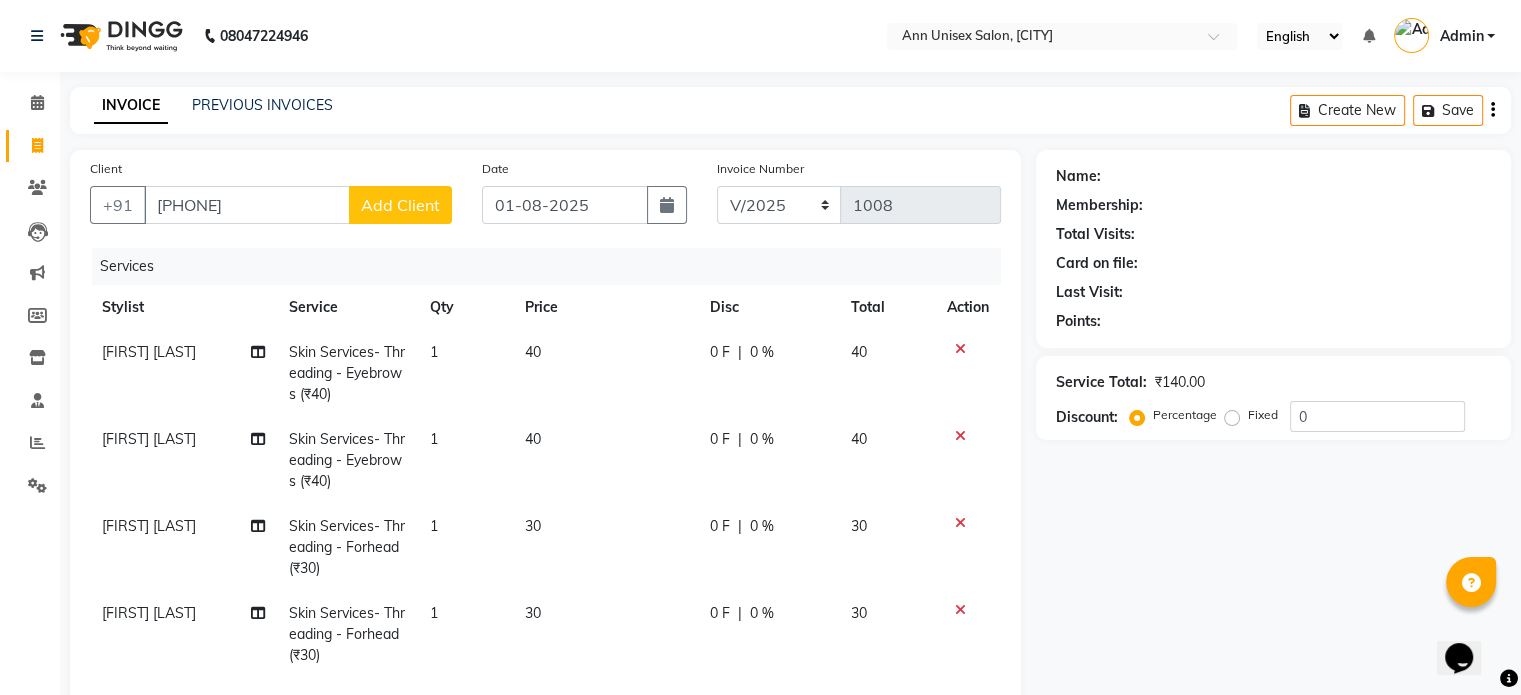 click on "Add Client" 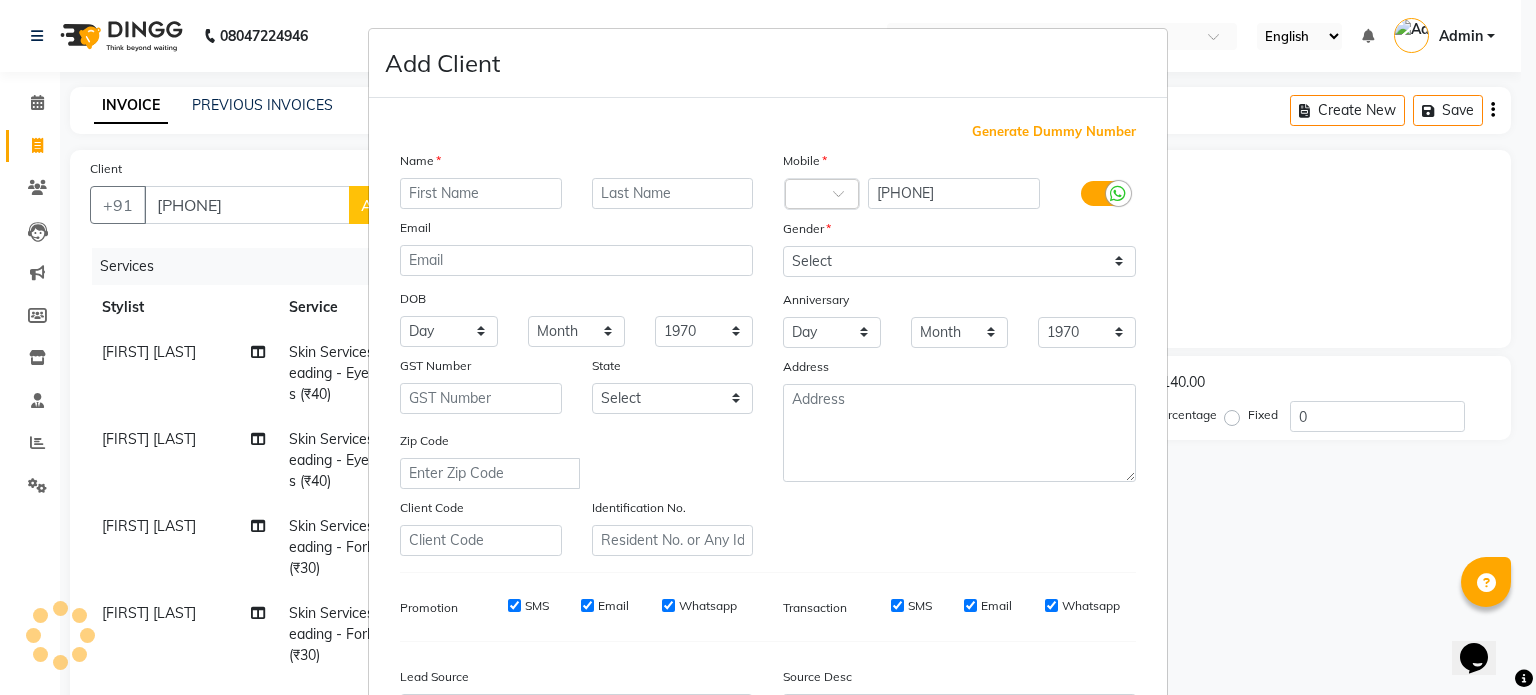 click at bounding box center [481, 193] 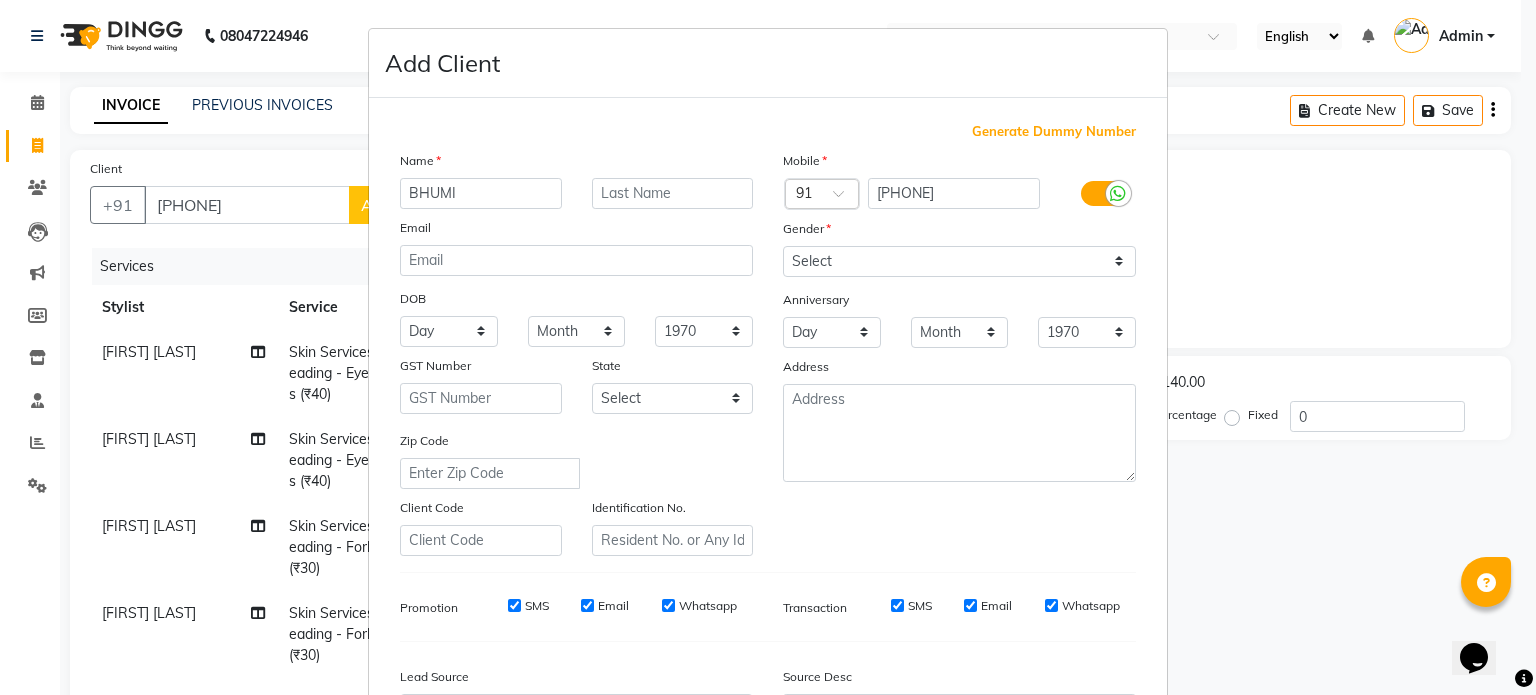 type on "BHUMI" 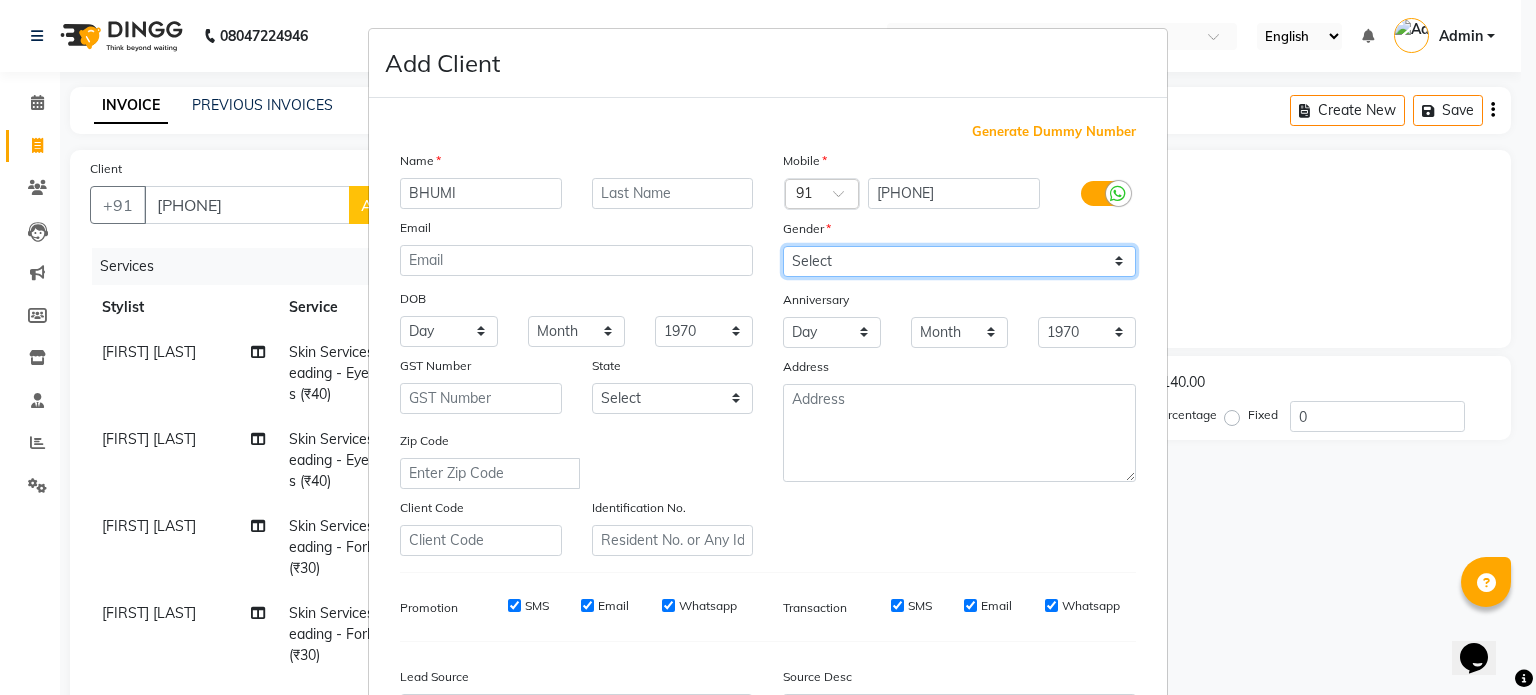 click on "Select Male Female Other Prefer Not To Say" at bounding box center (959, 261) 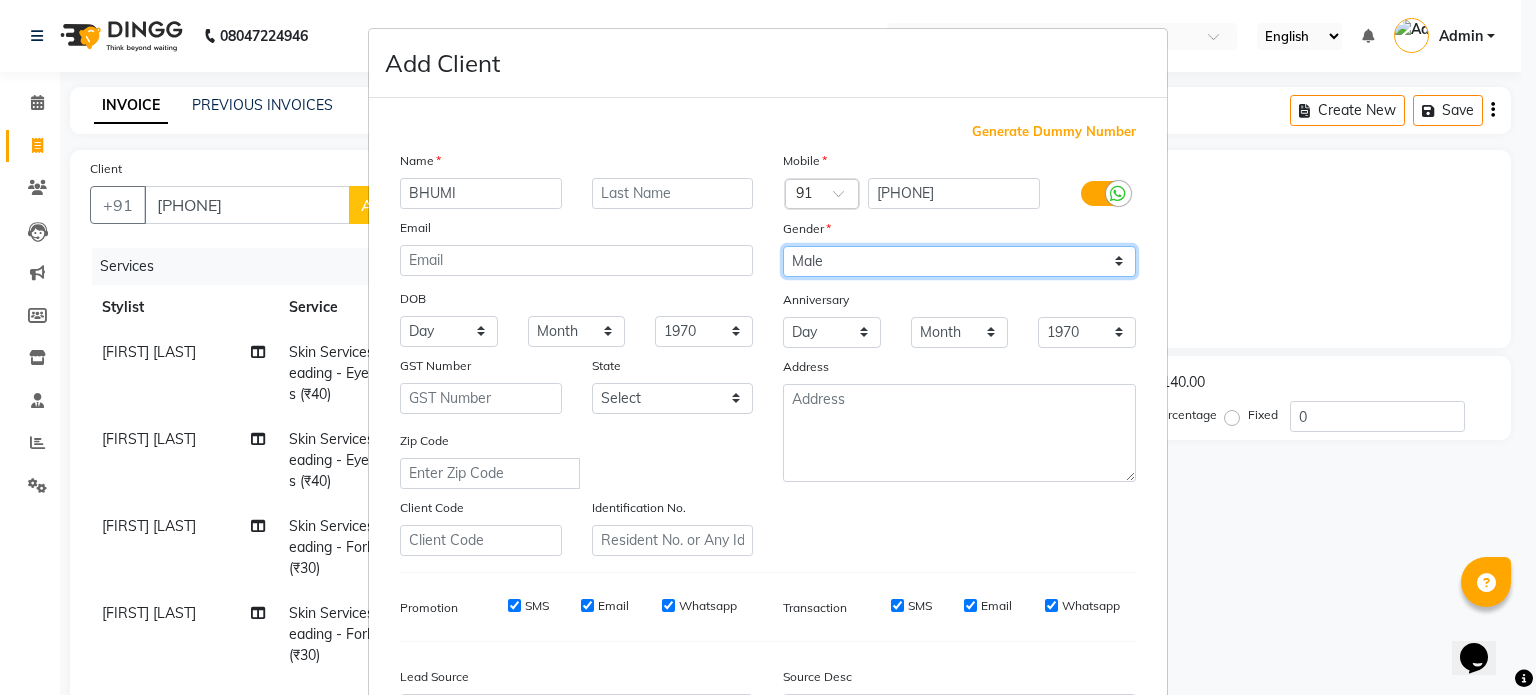 click on "Select Male Female Other Prefer Not To Say" at bounding box center (959, 261) 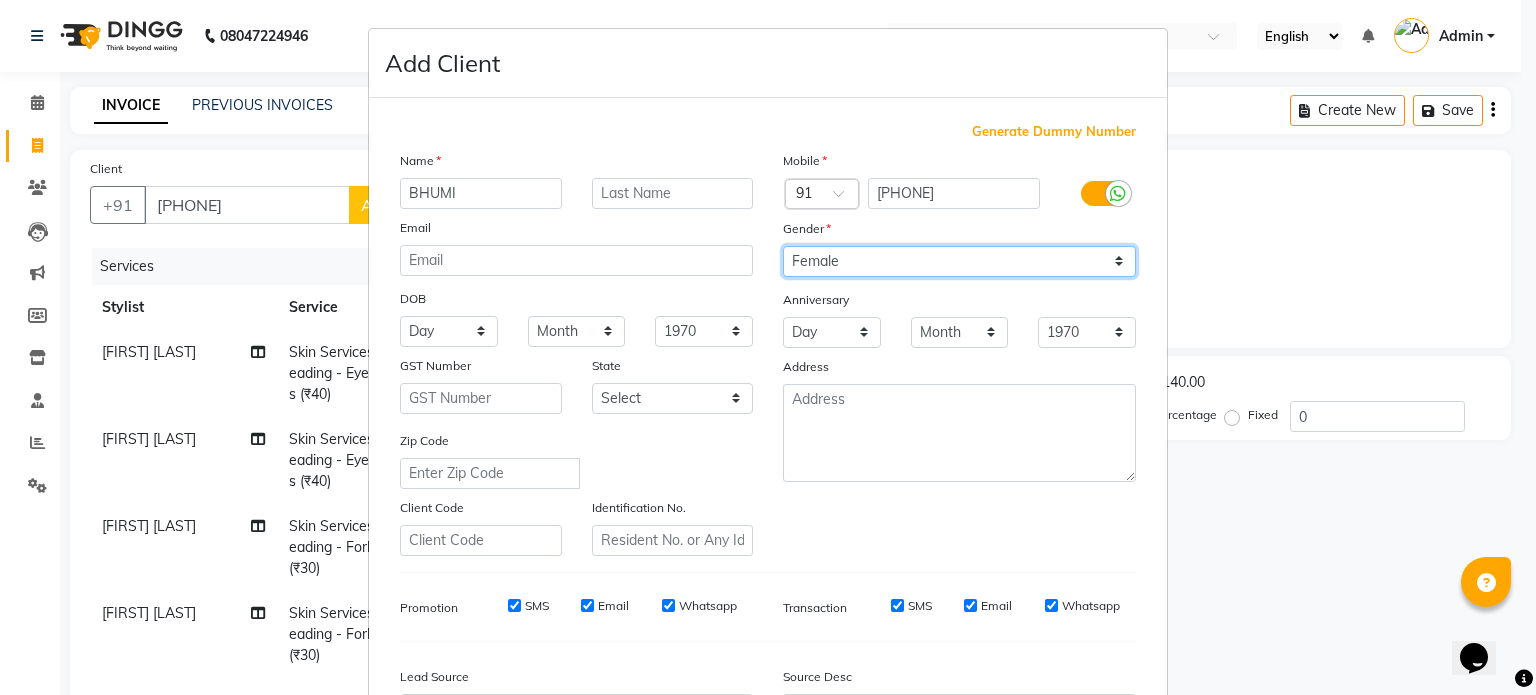 click on "Select Male Female Other Prefer Not To Say" at bounding box center [959, 261] 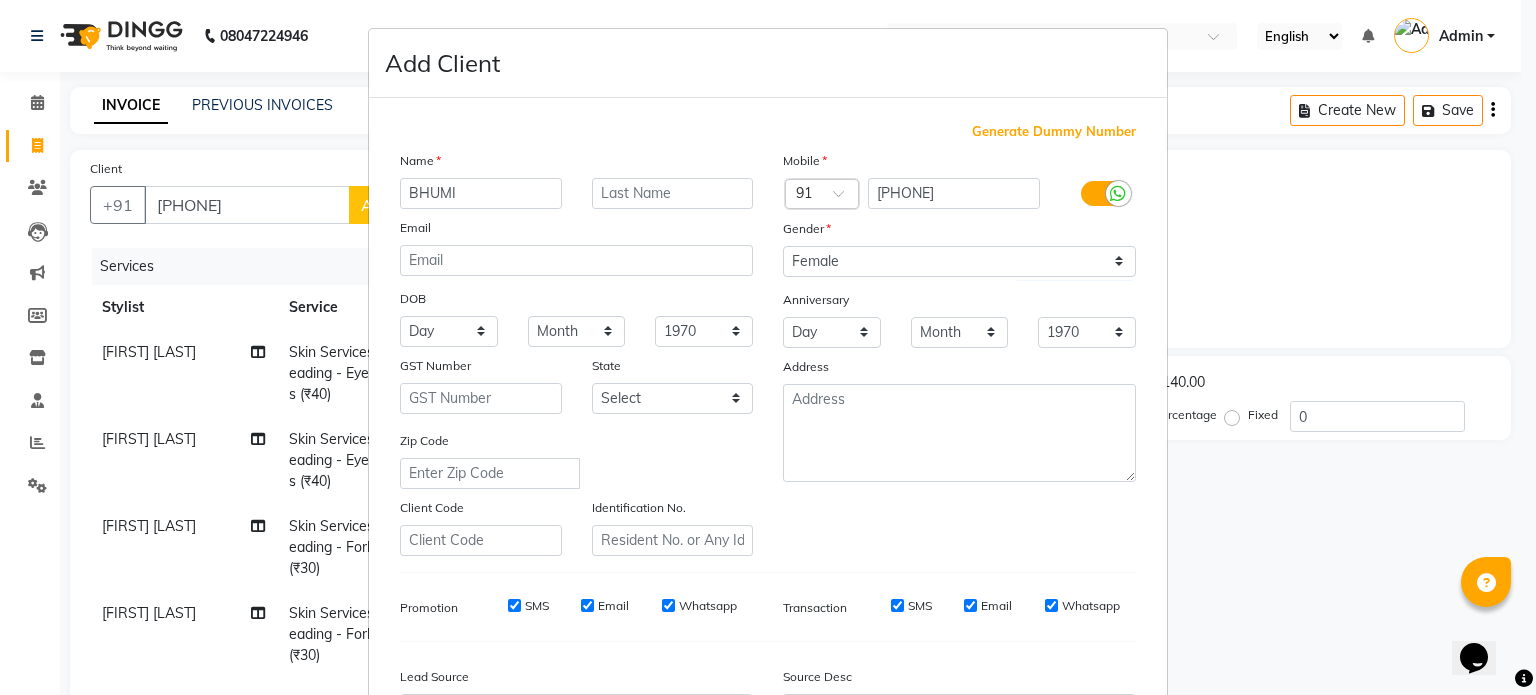 click on "Mobile Country Code × 91 [PHONE] Gender Select Male Female Other Prefer Not To Say Anniversary Day 01 02 03 04 05 06 07 08 09 10 11 12 13 14 15 16 17 18 19 20 21 22 23 24 25 26 27 28 29 30 31 Month January February March April May June July August September October November December 1970 1971 1972 1973 1974 1975 1976 1977 1978 1979 1980 1981 1982 1983 1984 1985 1986 1987 1988 1989 1990 1991 1992 1993 1994 1995 1996 1997 1998 1999 2000 2001 2002 2003 2004 2005 2006 2007 2008 2009 2010 2011 2012 2013 2014 2015 2016 2017 2018 2019 2020 2021 2022 2023 2024 2025 Address" at bounding box center (959, 353) 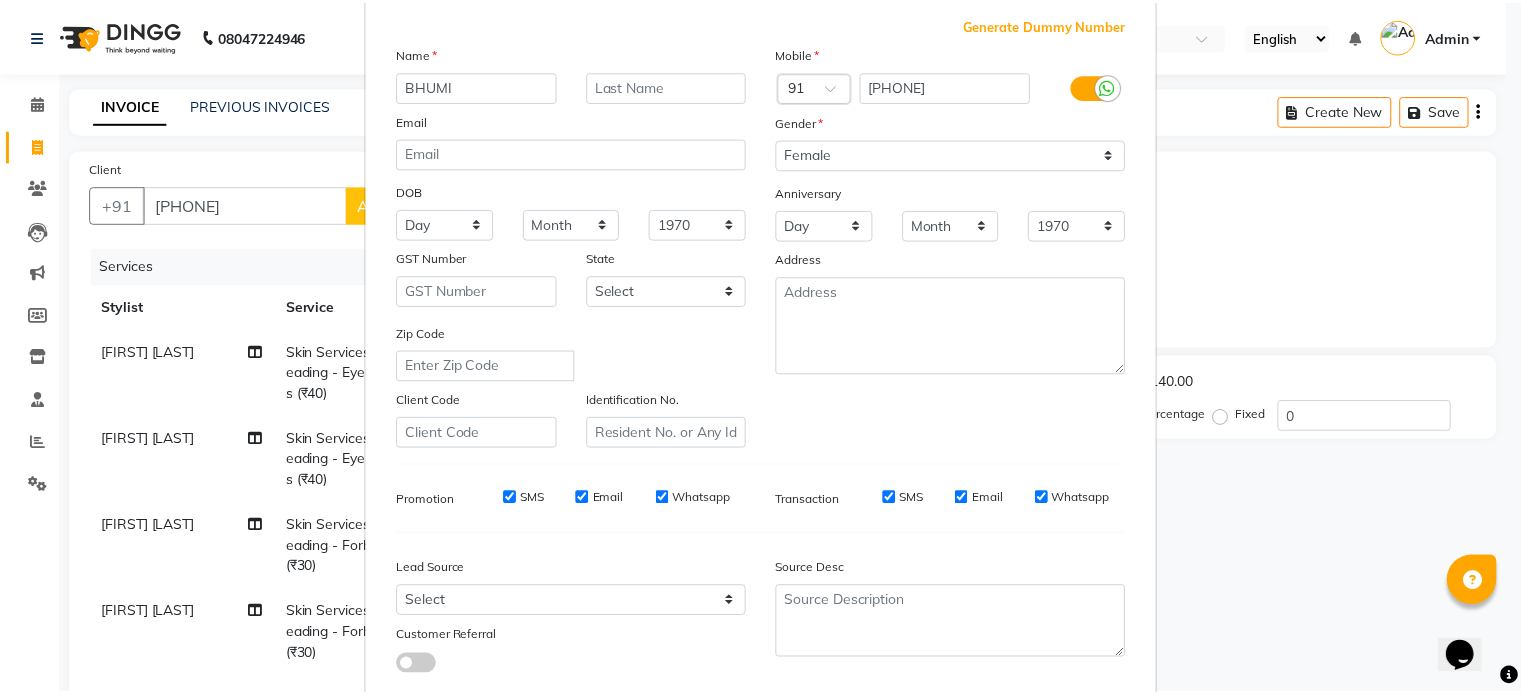 scroll, scrollTop: 237, scrollLeft: 0, axis: vertical 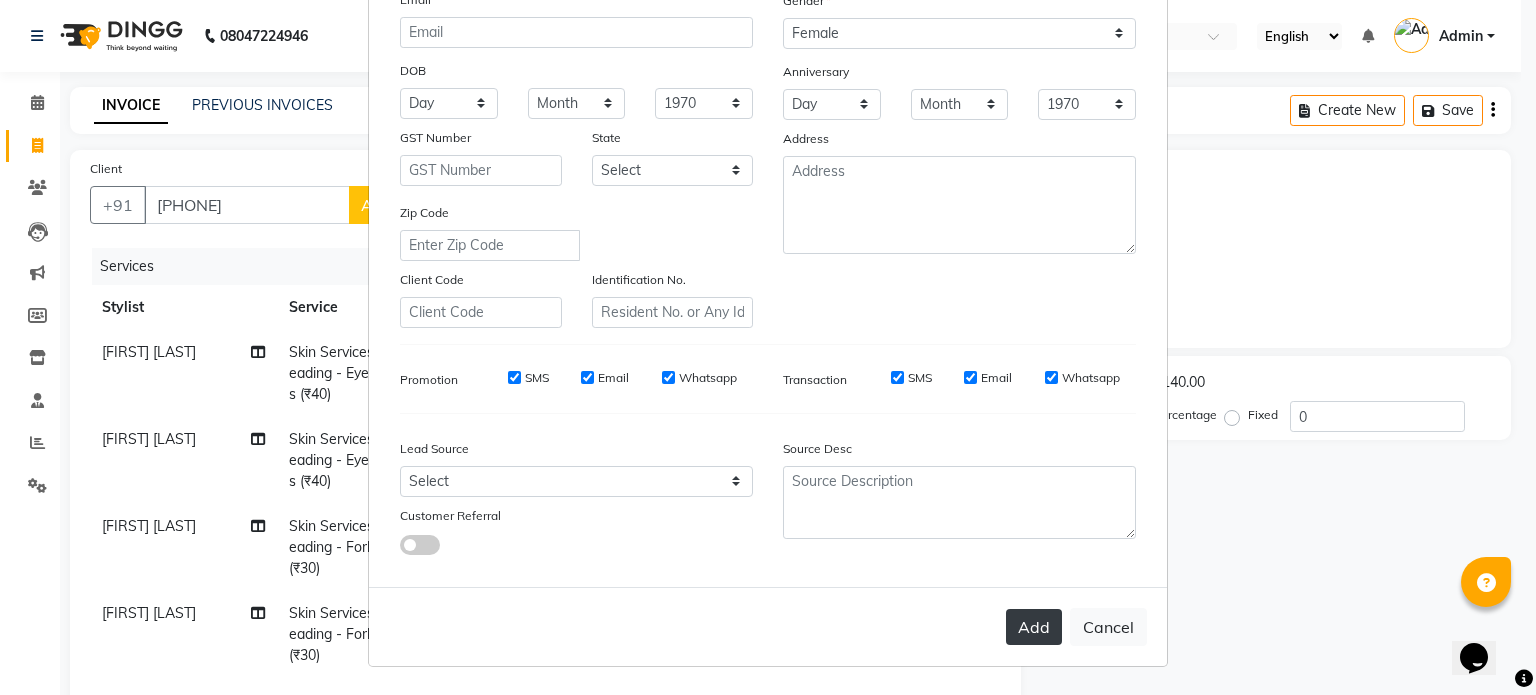click on "Add" at bounding box center [1034, 627] 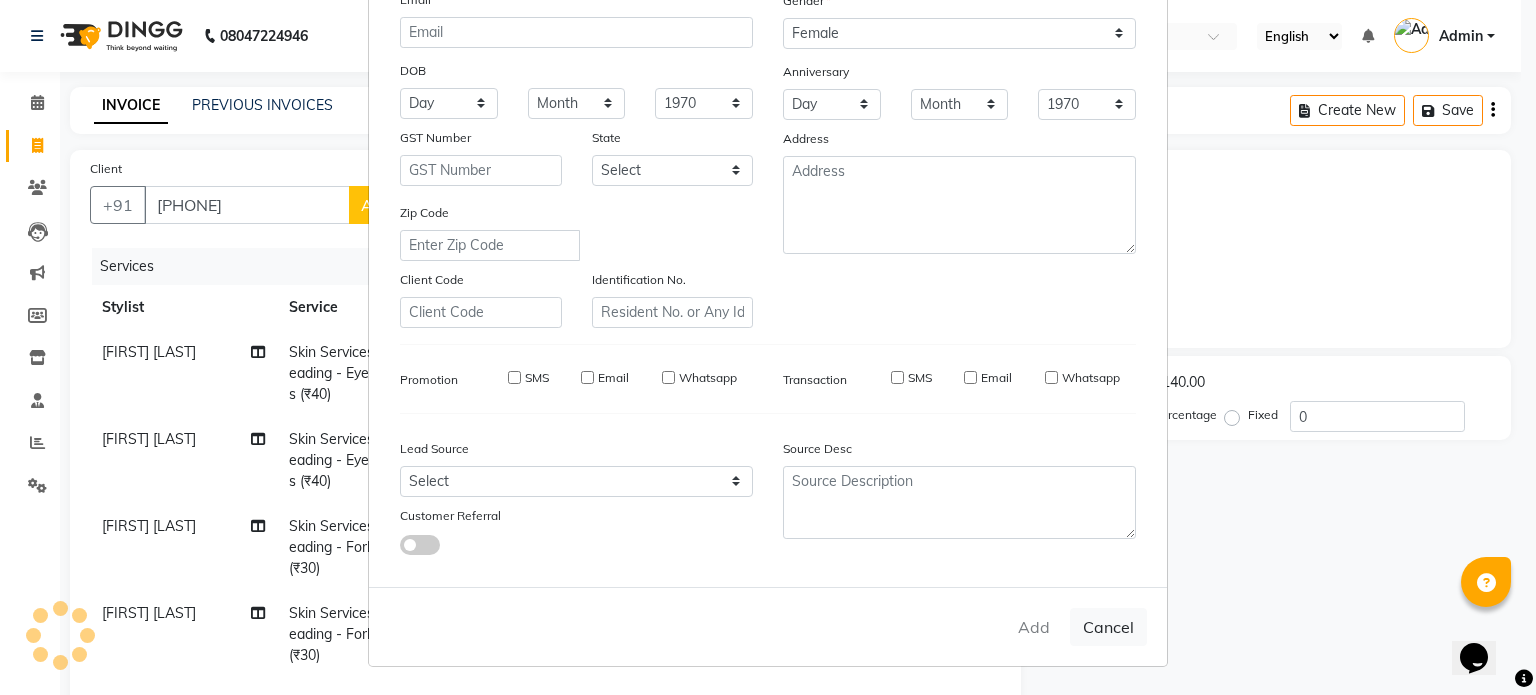 type 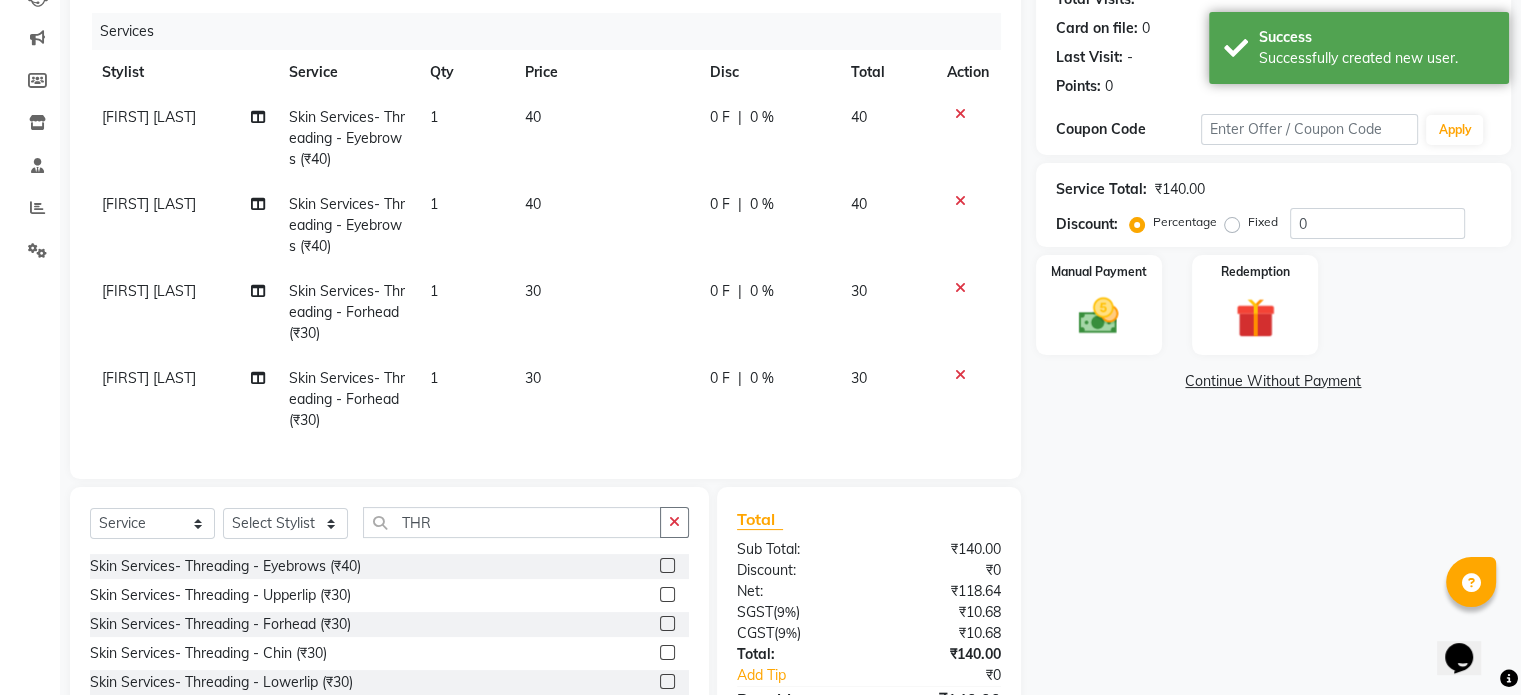 scroll, scrollTop: 280, scrollLeft: 0, axis: vertical 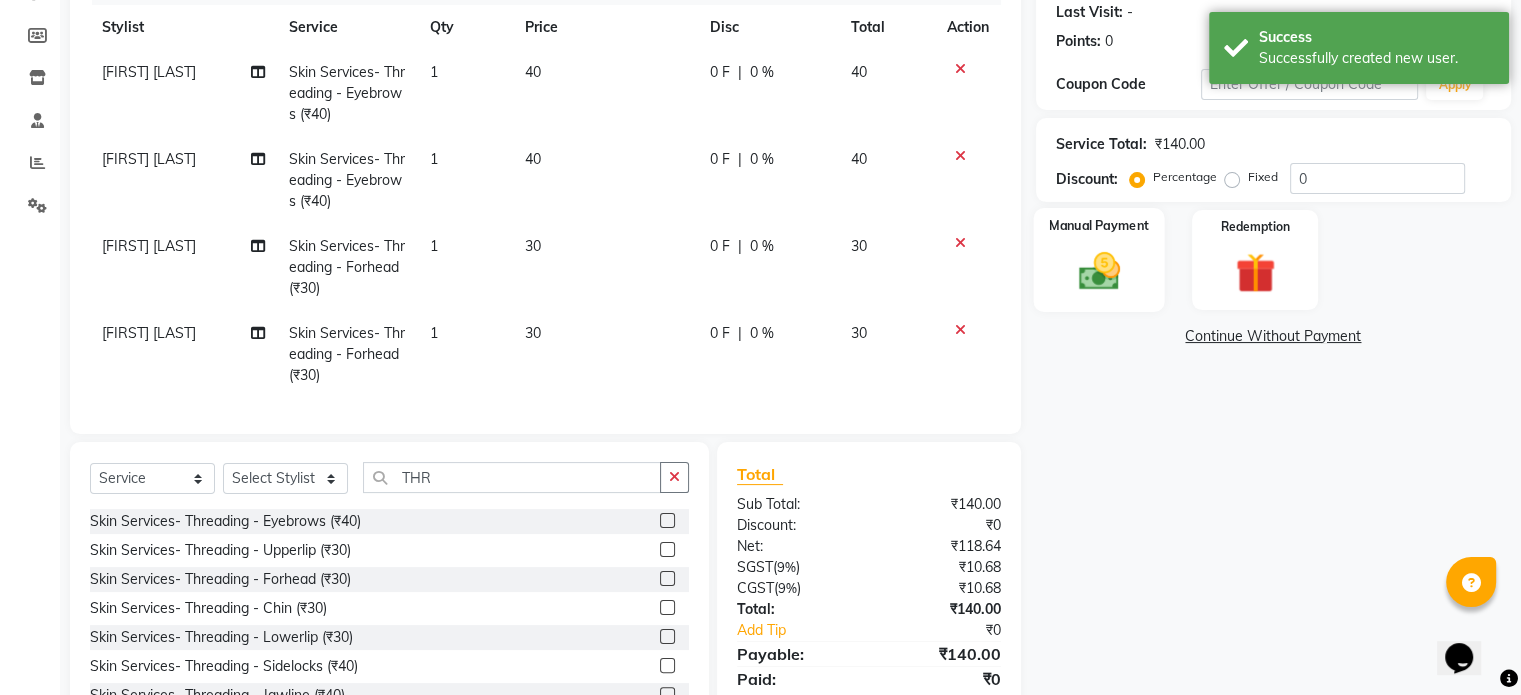 click 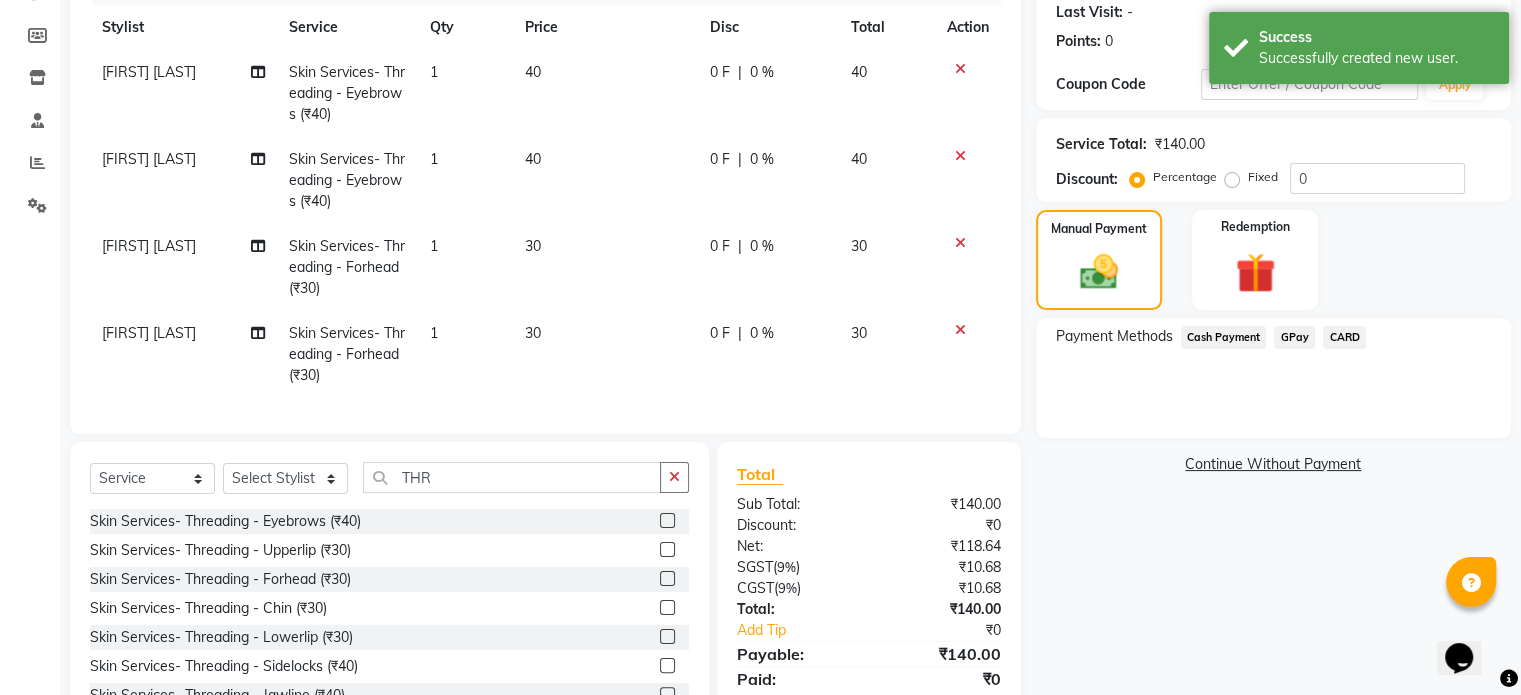 click on "GPay" 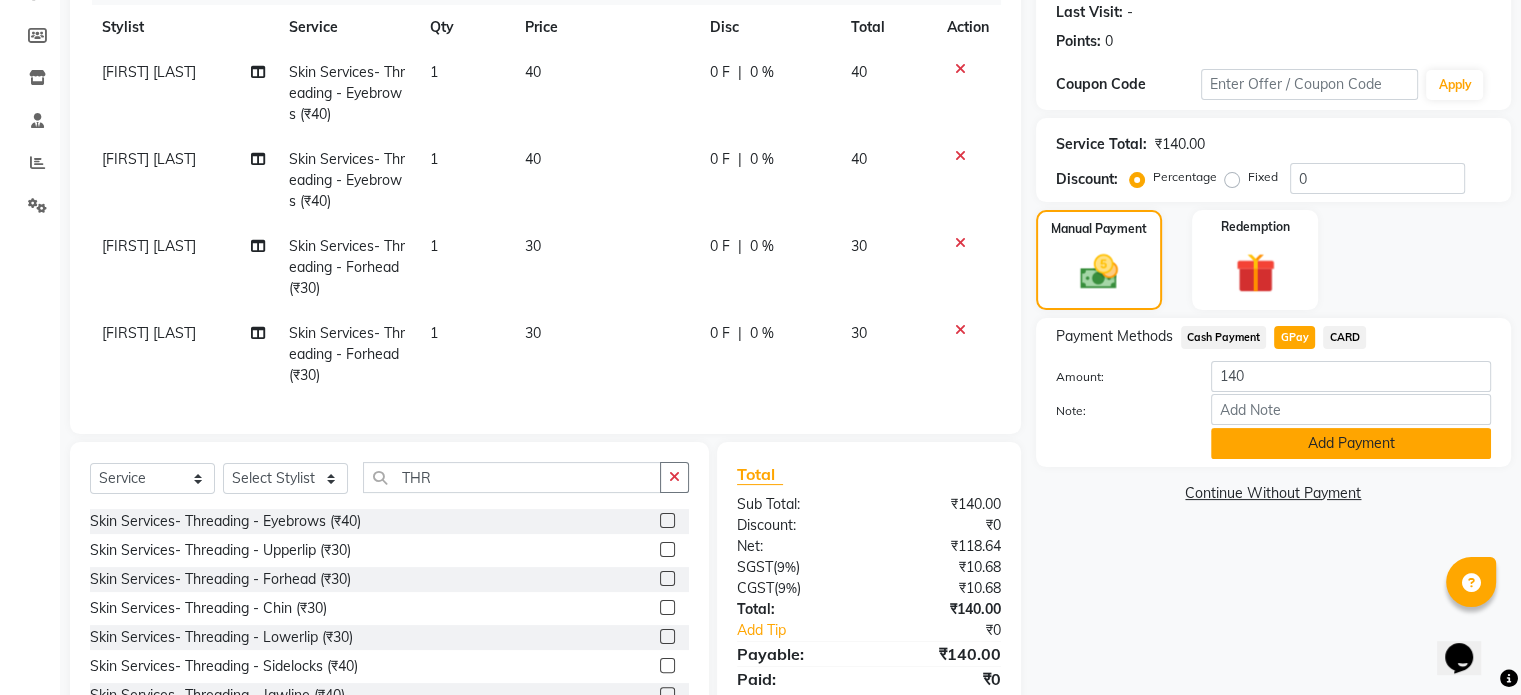 click on "Add Payment" 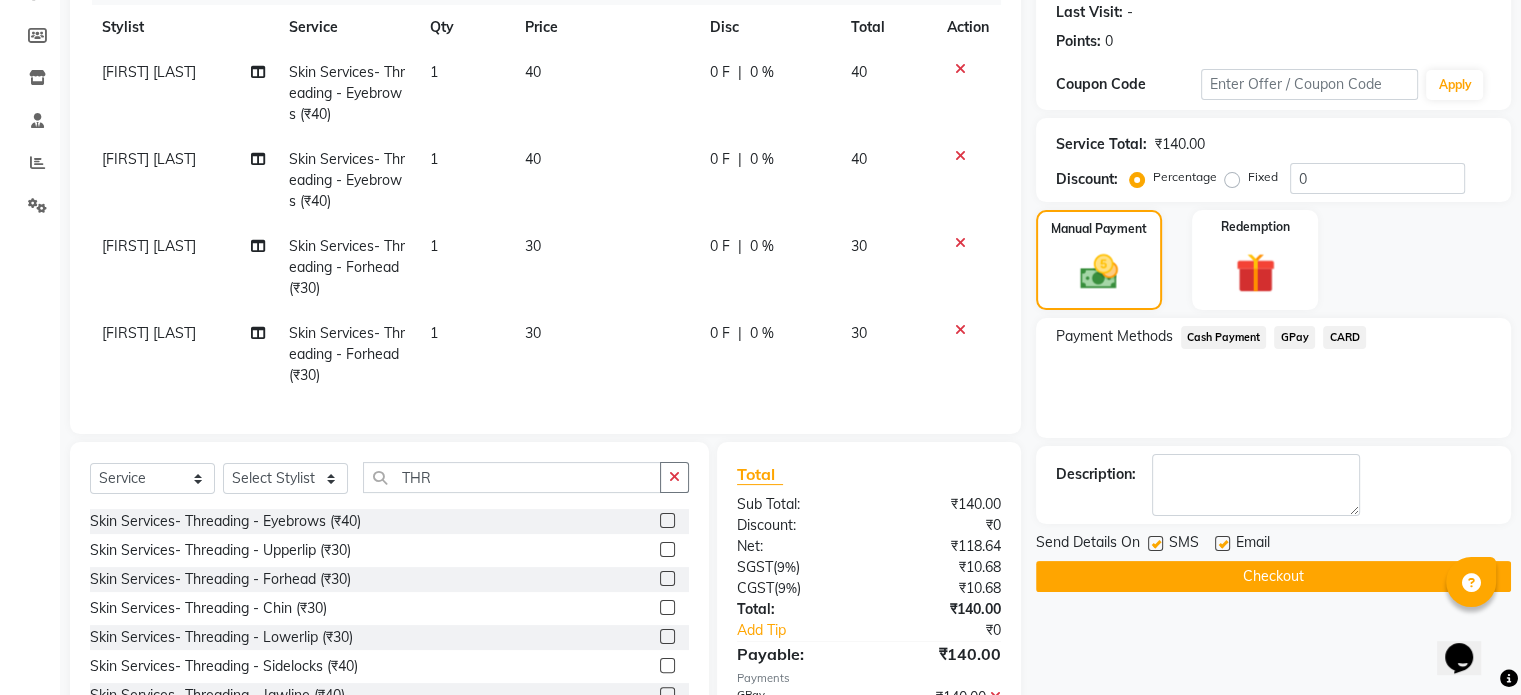 click on "Checkout" 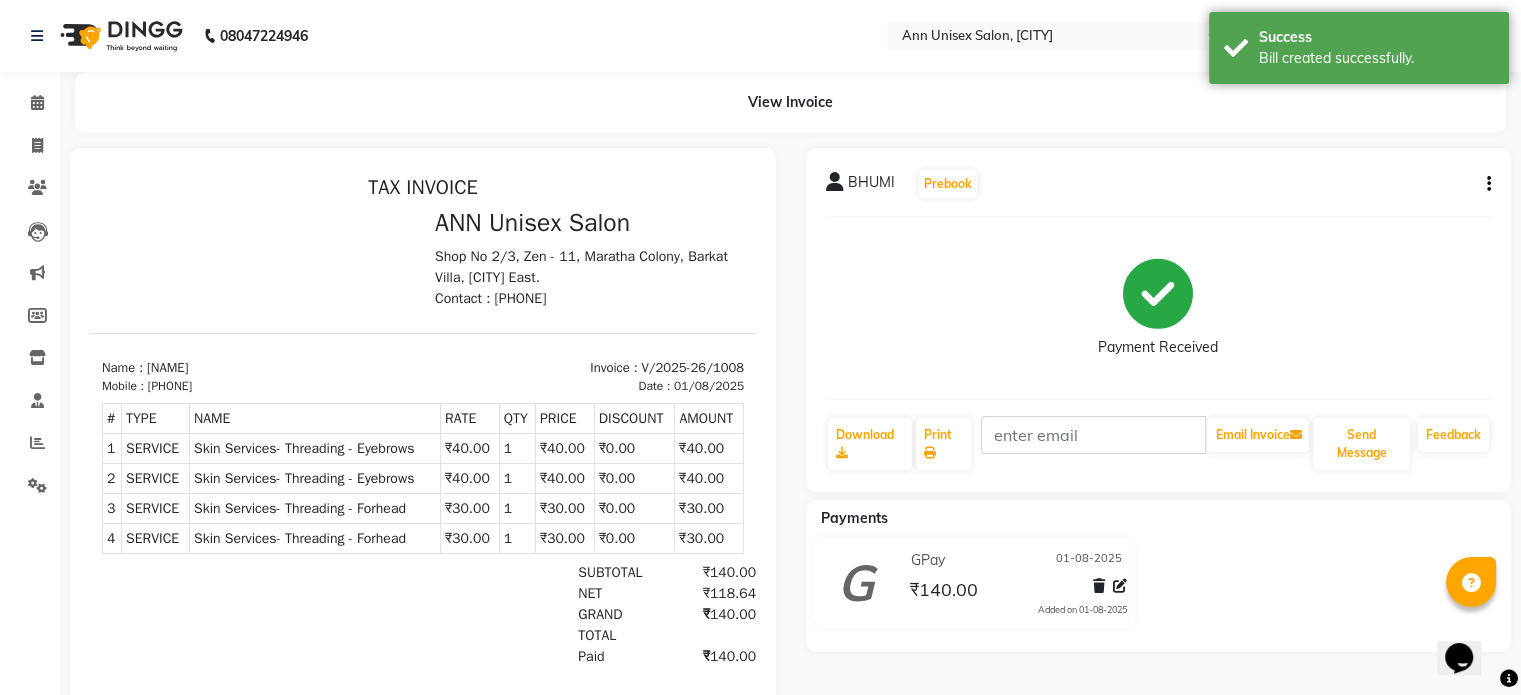 scroll, scrollTop: 0, scrollLeft: 0, axis: both 